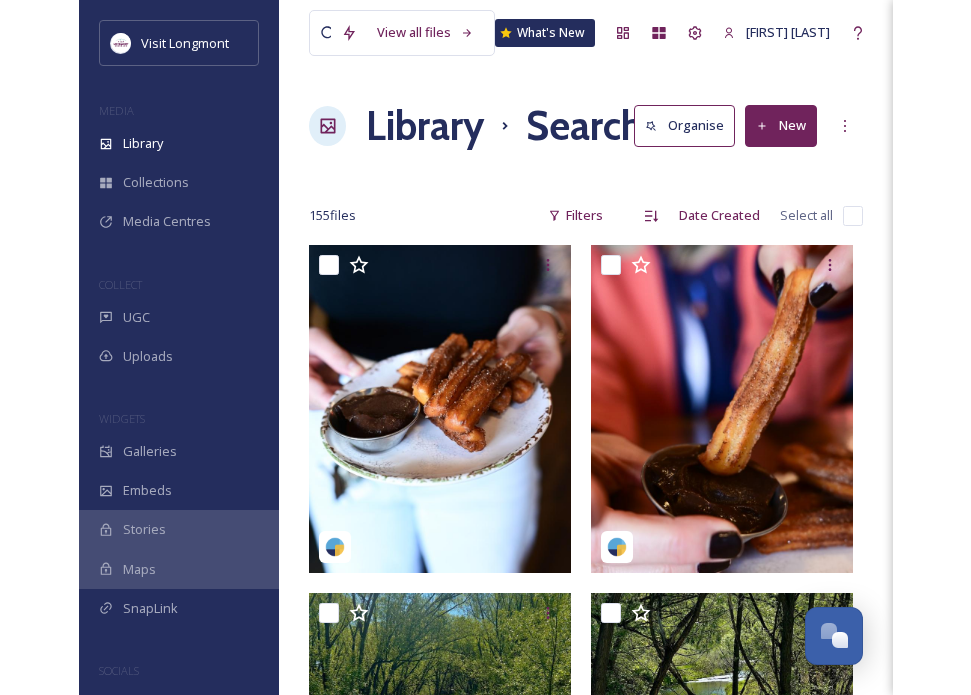 scroll, scrollTop: 161, scrollLeft: 0, axis: vertical 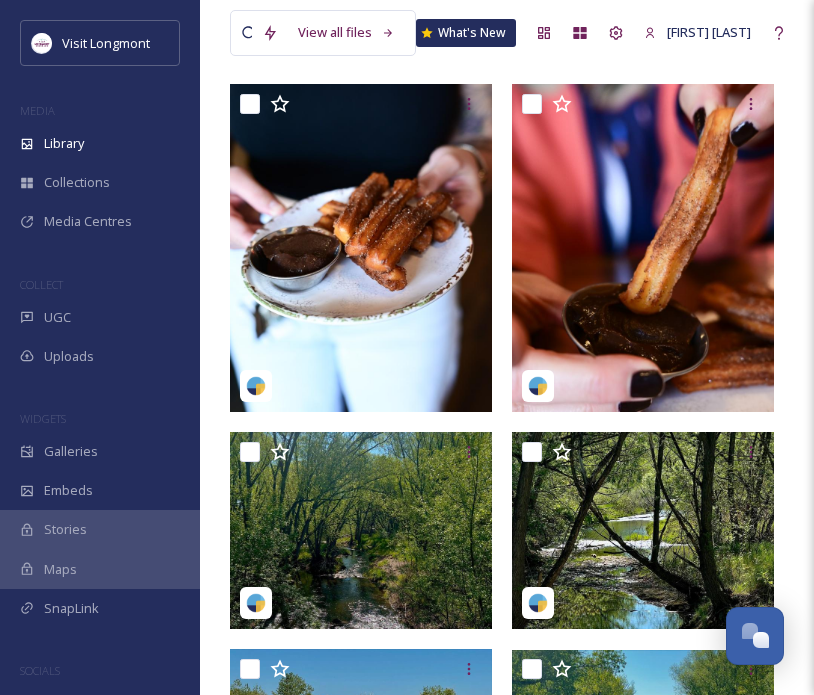 click 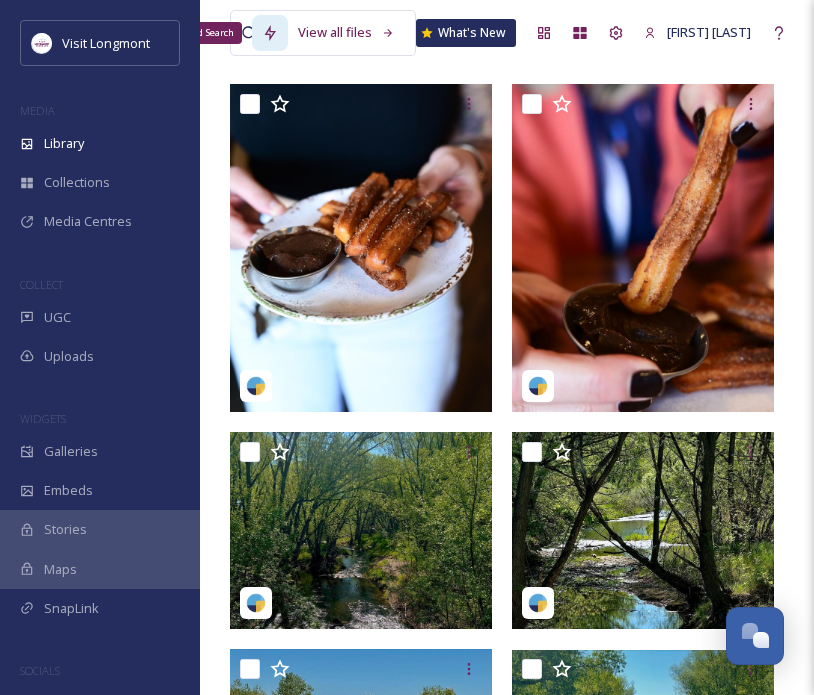 click 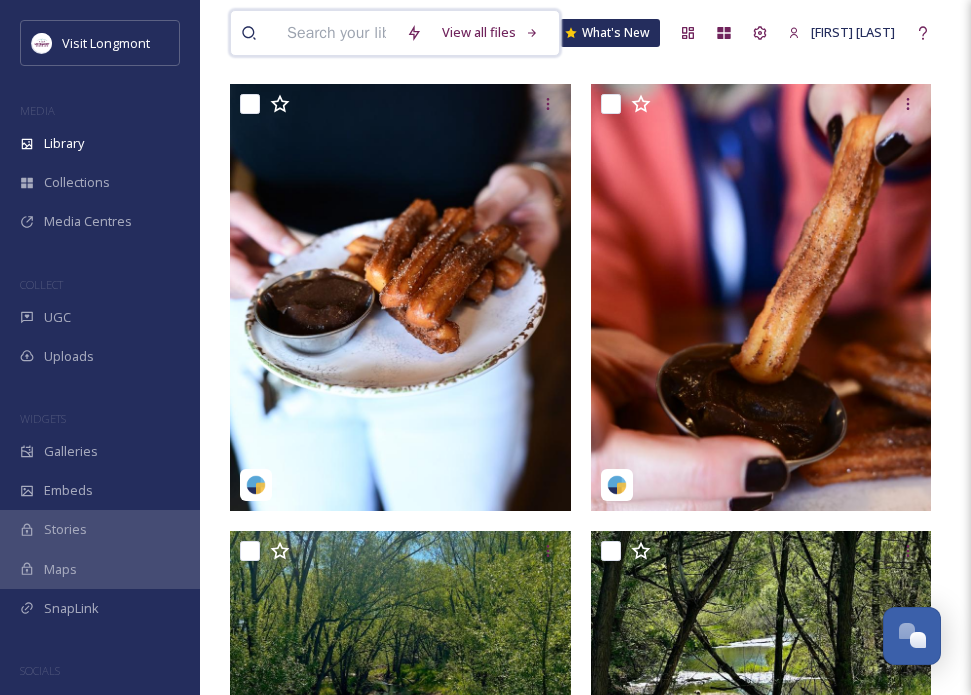 click at bounding box center [336, 33] 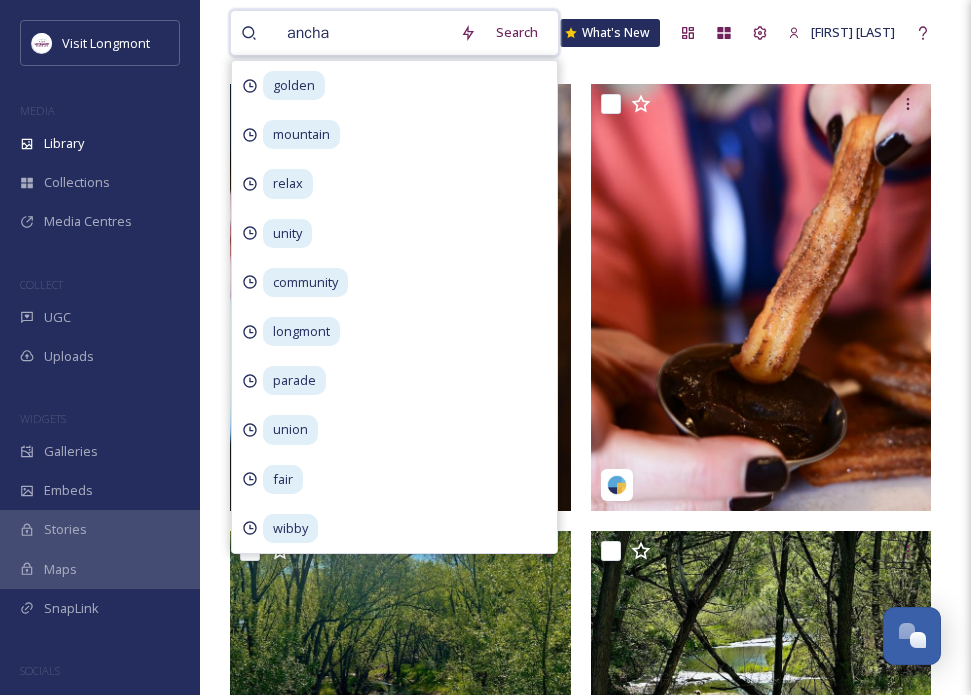type on "anchan" 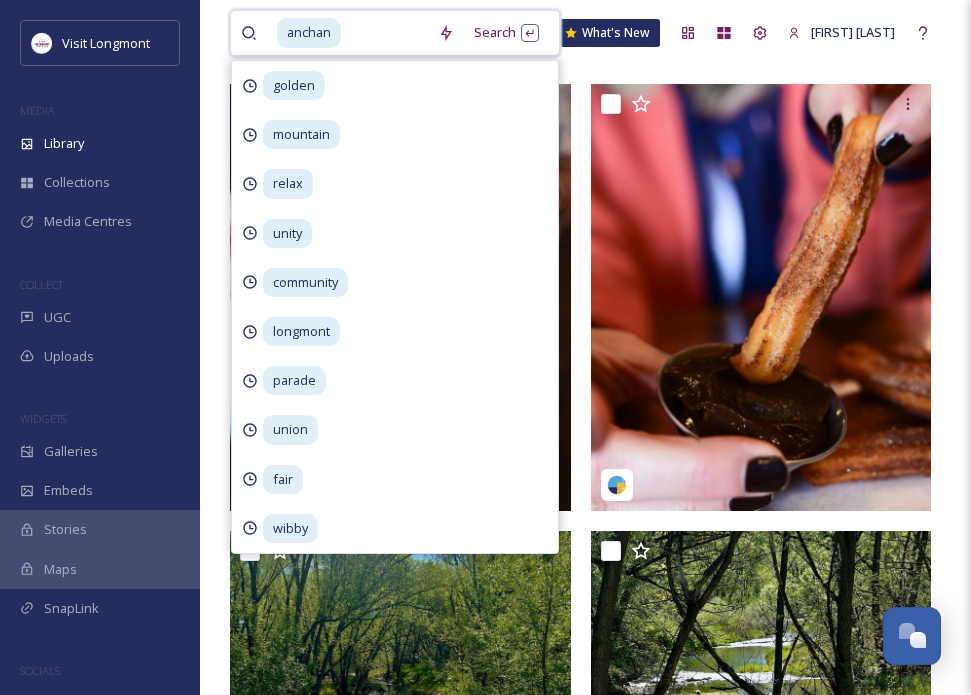 scroll, scrollTop: 0, scrollLeft: 0, axis: both 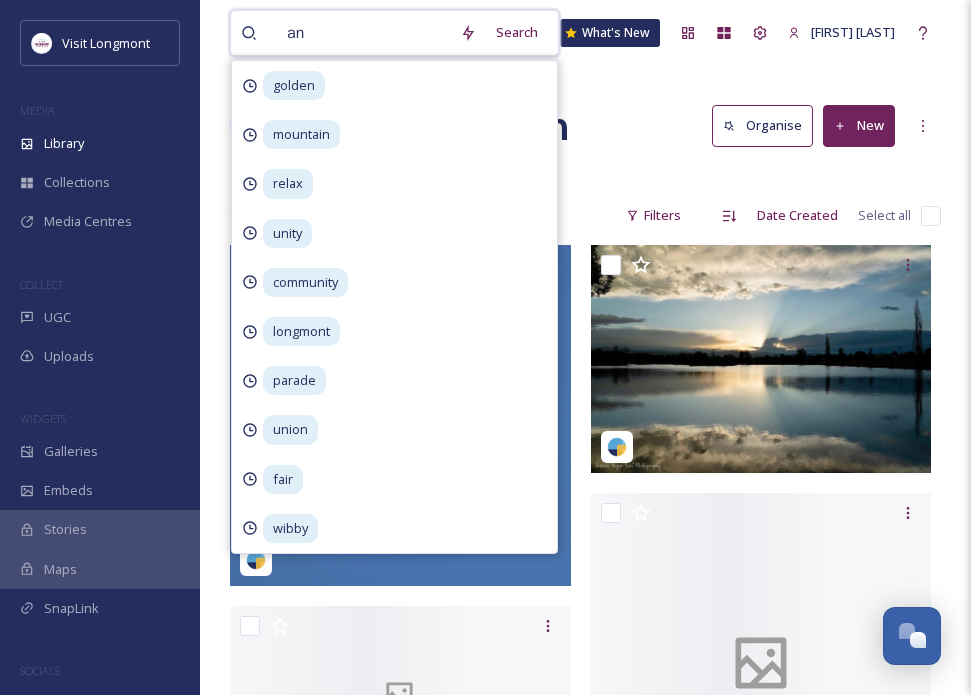 type on "a" 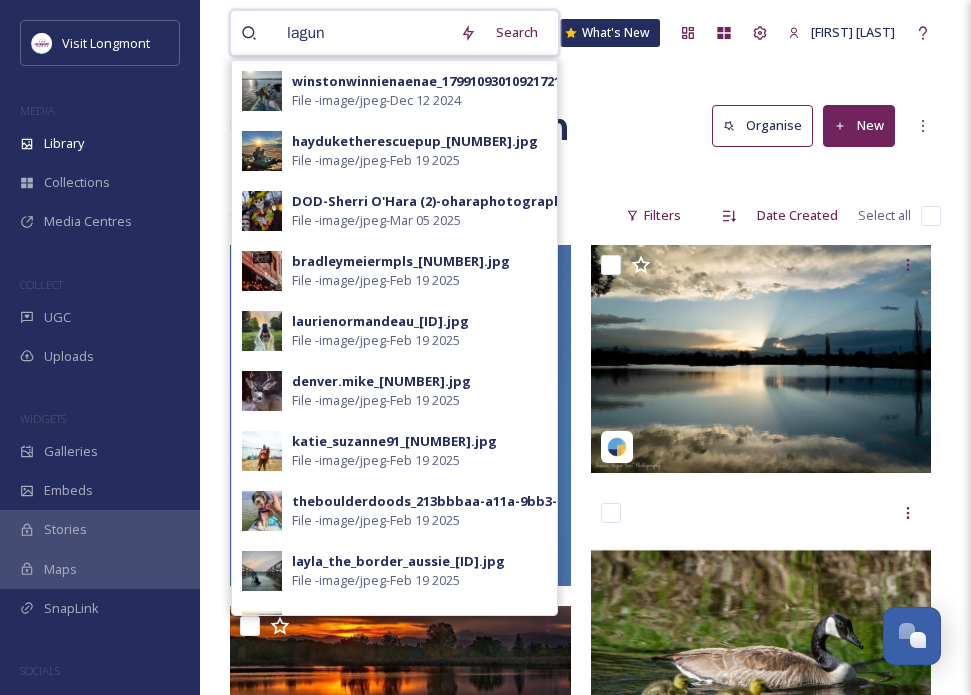 type on "laguna" 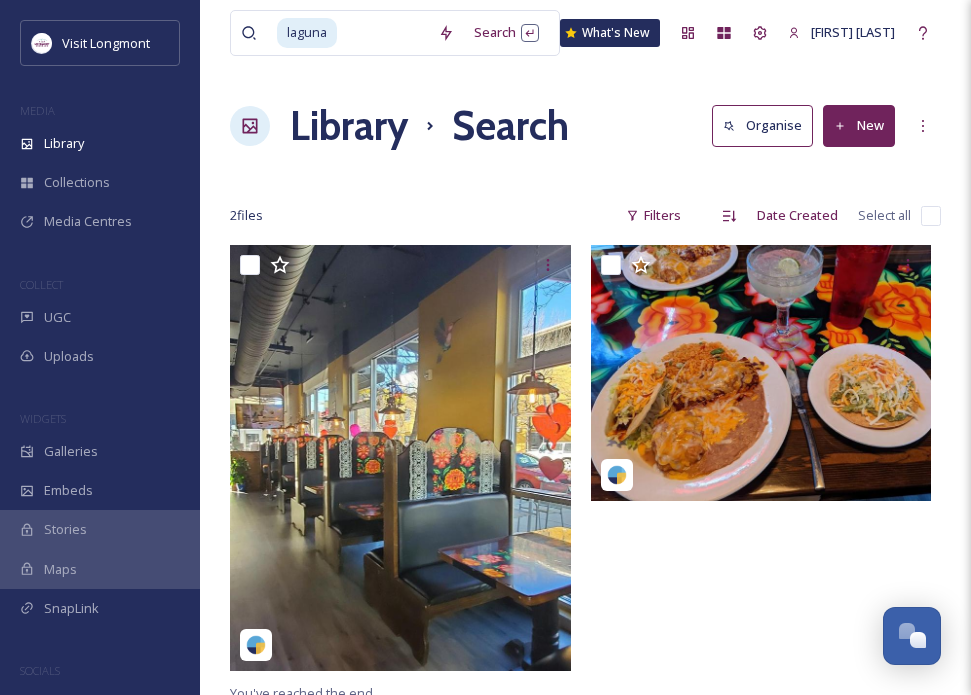 click at bounding box center (585, 176) 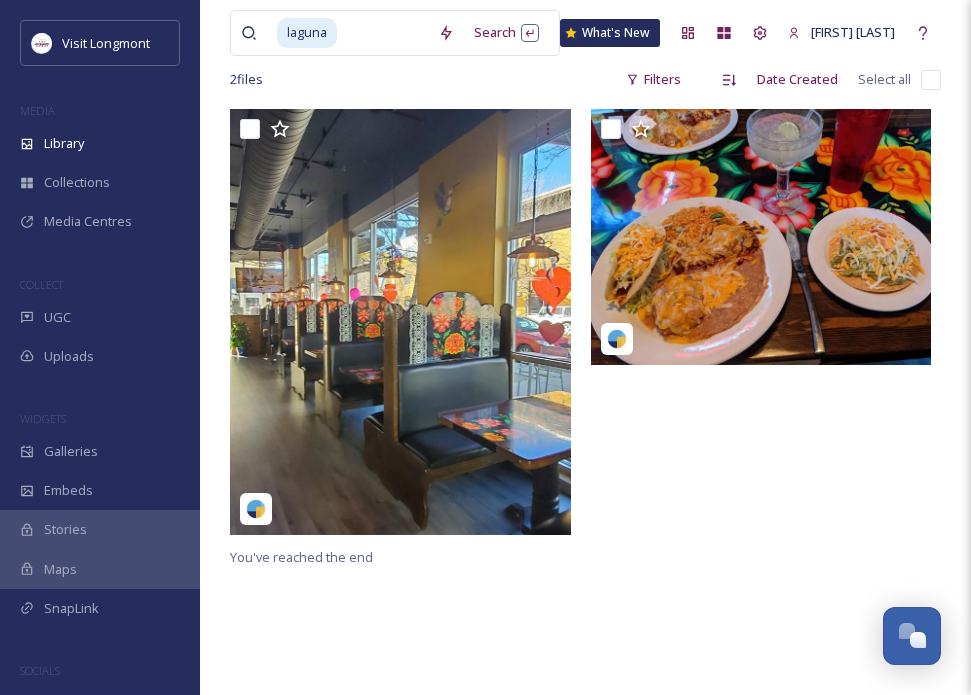 scroll, scrollTop: 90, scrollLeft: 0, axis: vertical 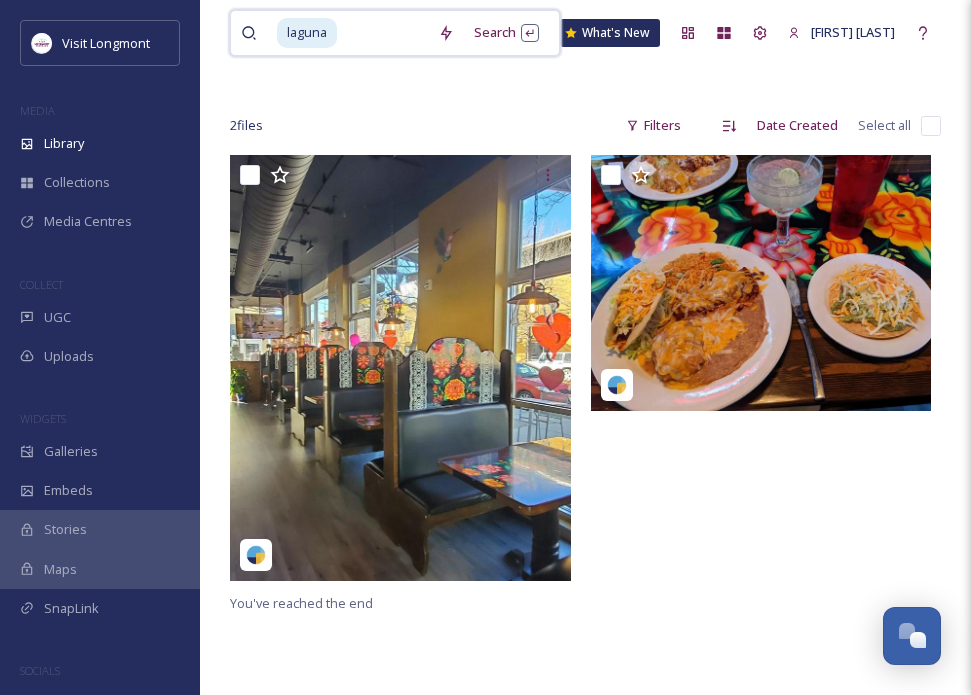 click at bounding box center (383, 33) 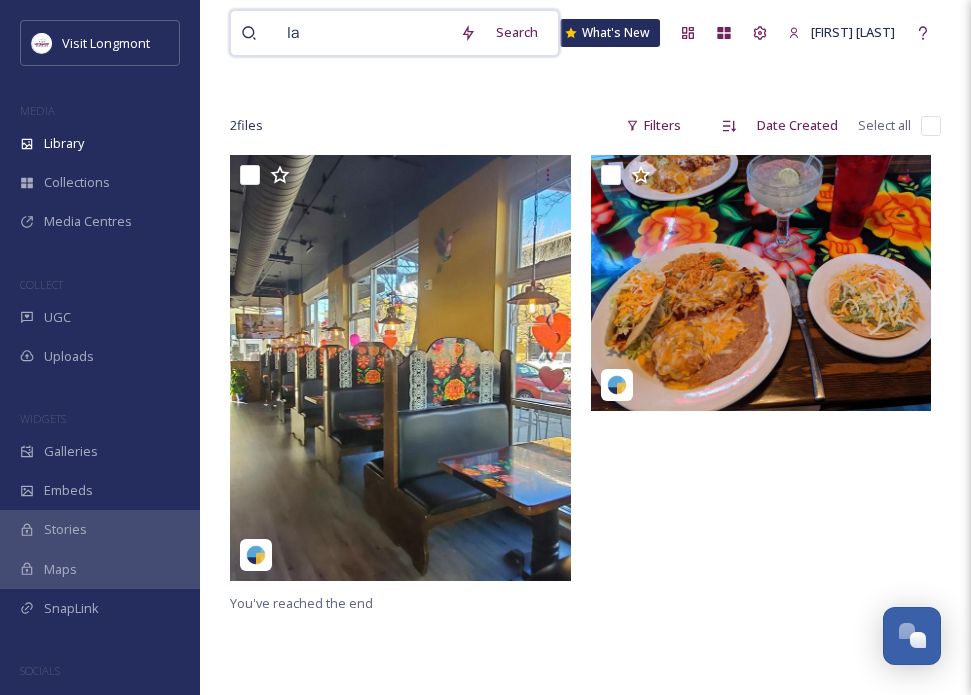 type on "l" 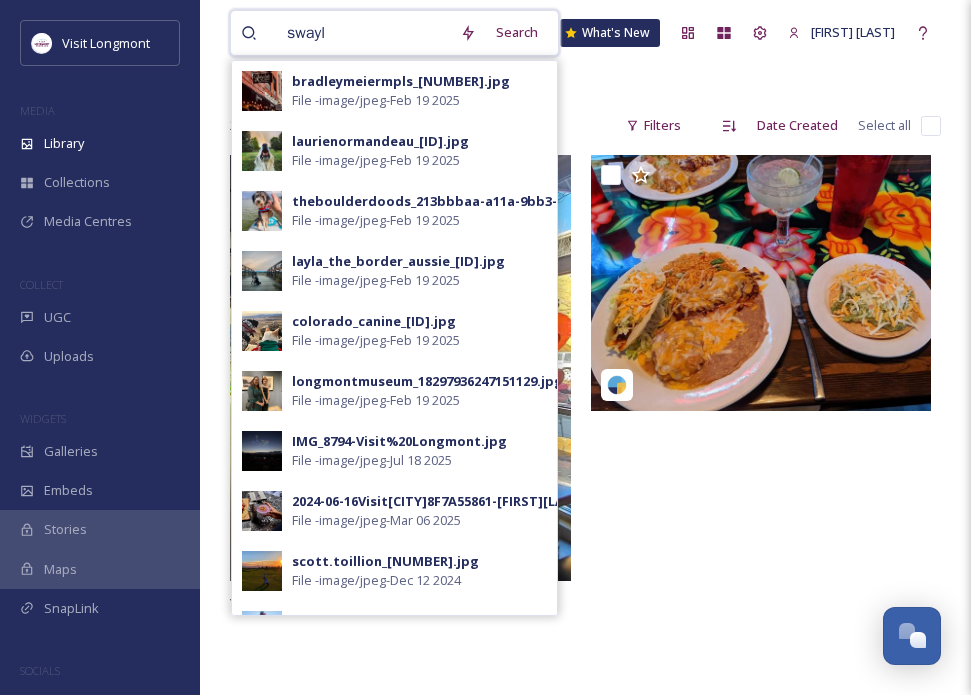 type on "swaylo" 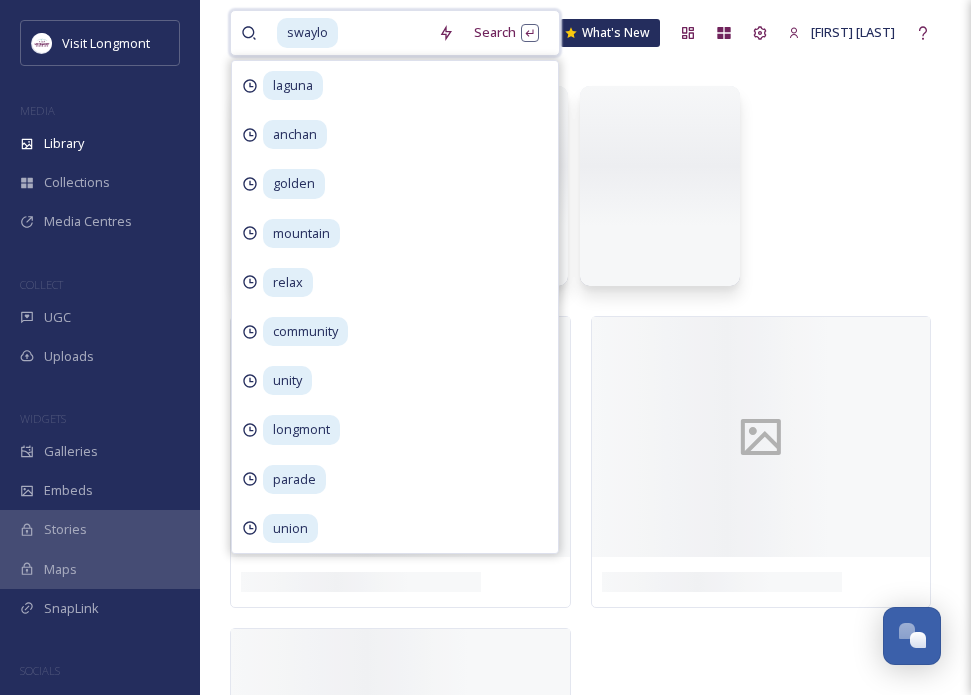scroll, scrollTop: 0, scrollLeft: 0, axis: both 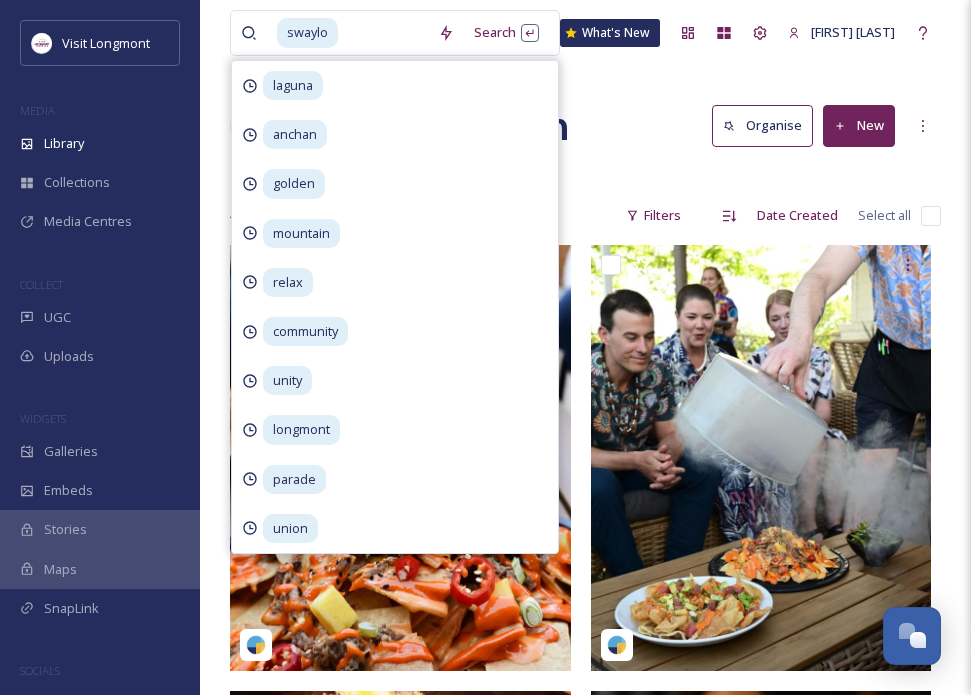 click on "Library Search Organise New" at bounding box center (585, 126) 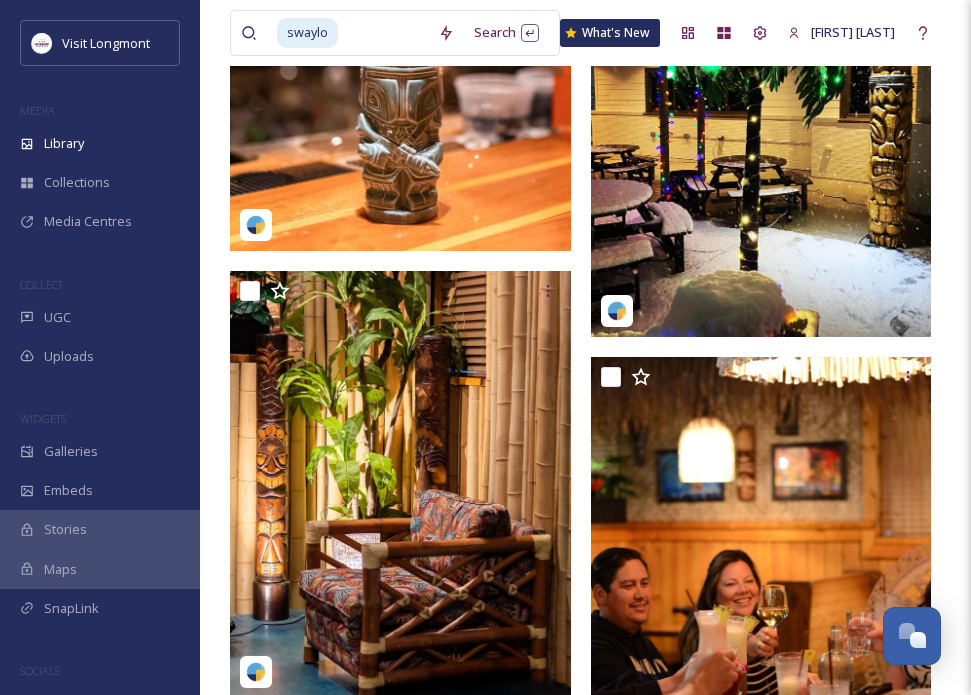 scroll, scrollTop: 1823, scrollLeft: 0, axis: vertical 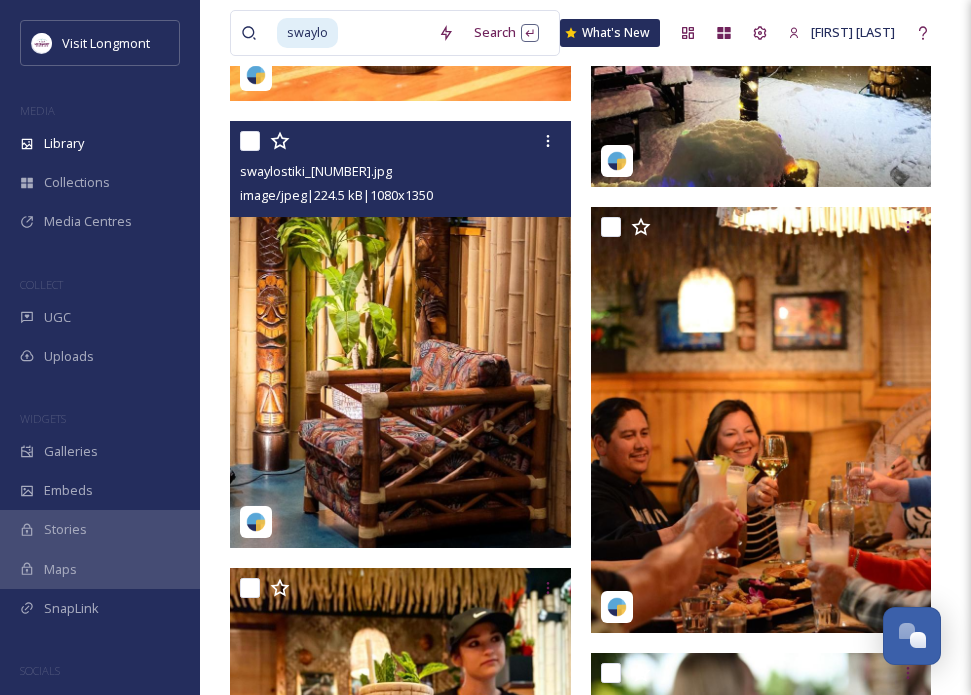 click at bounding box center [400, 334] 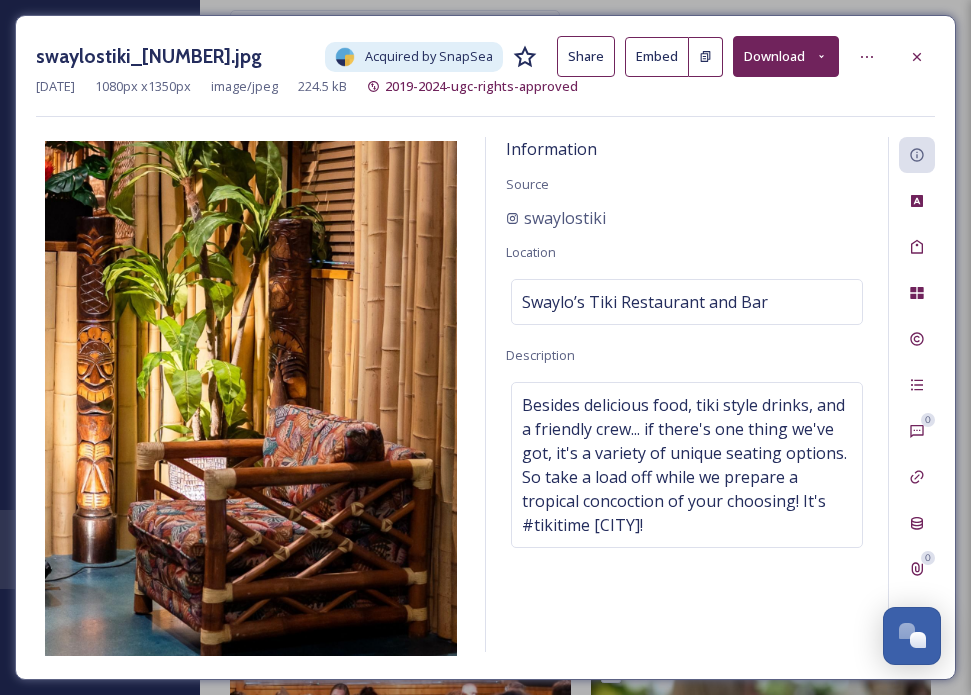 click on "Download" at bounding box center [786, 56] 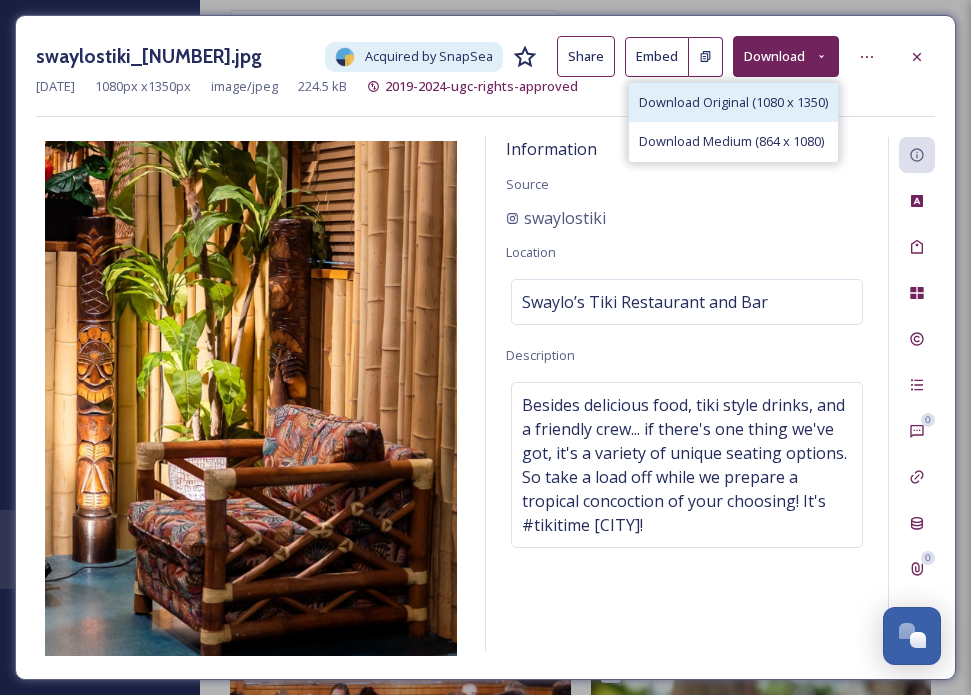 click on "Download Original (1080 x 1350)" at bounding box center (733, 102) 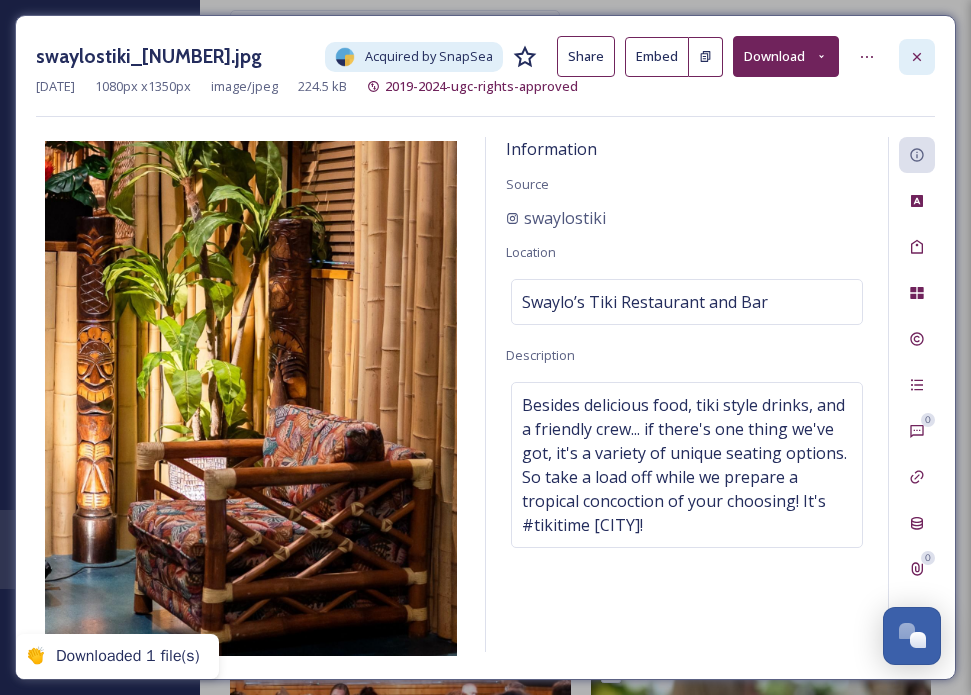 click at bounding box center [917, 57] 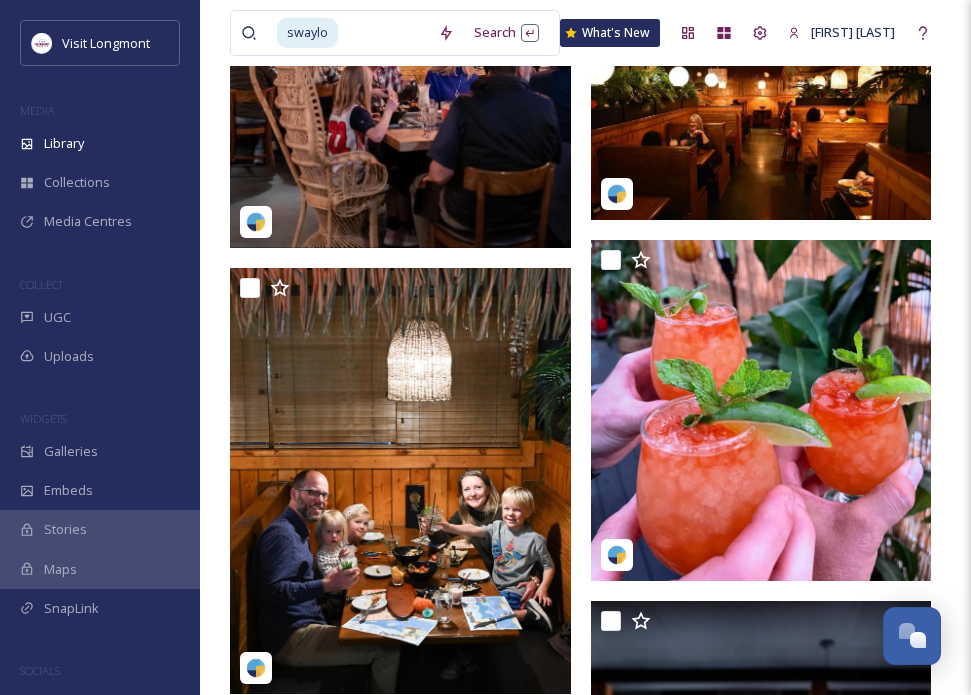scroll, scrollTop: 2749, scrollLeft: 0, axis: vertical 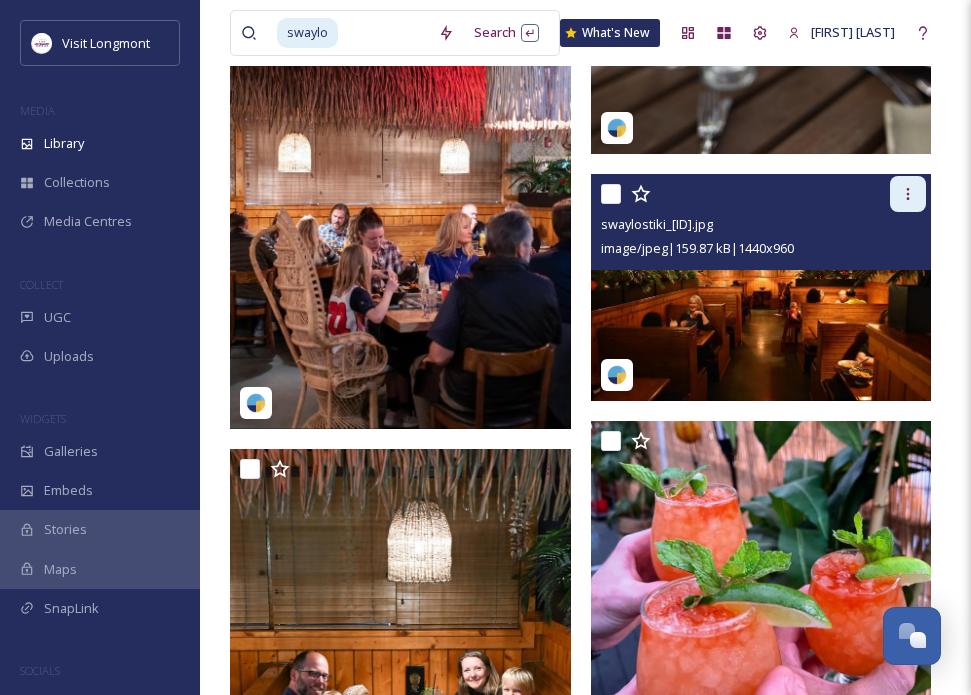 click 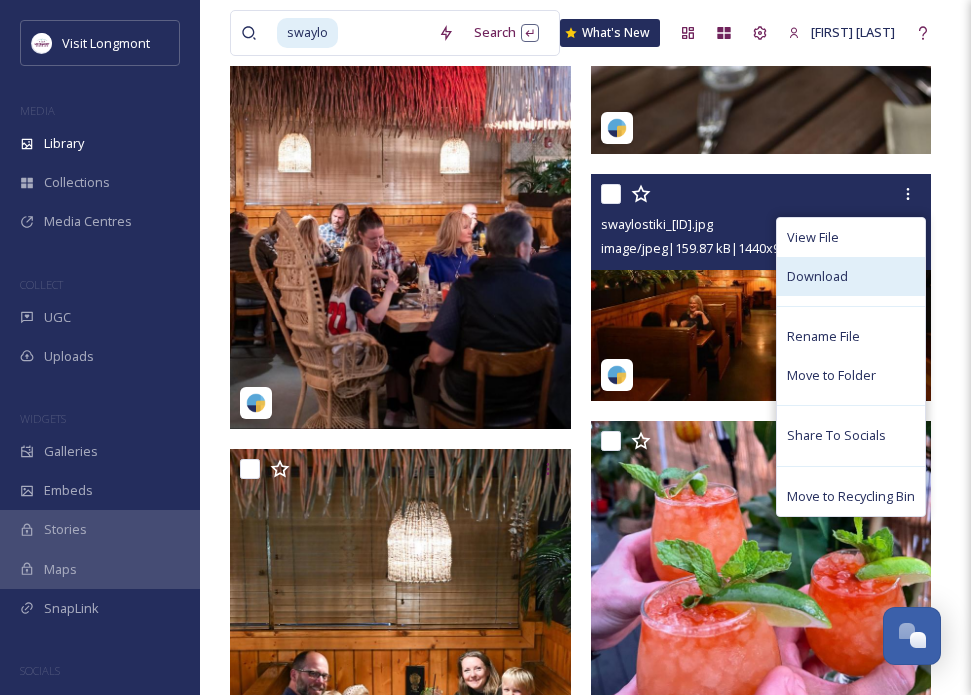 click on "Download" at bounding box center (817, 276) 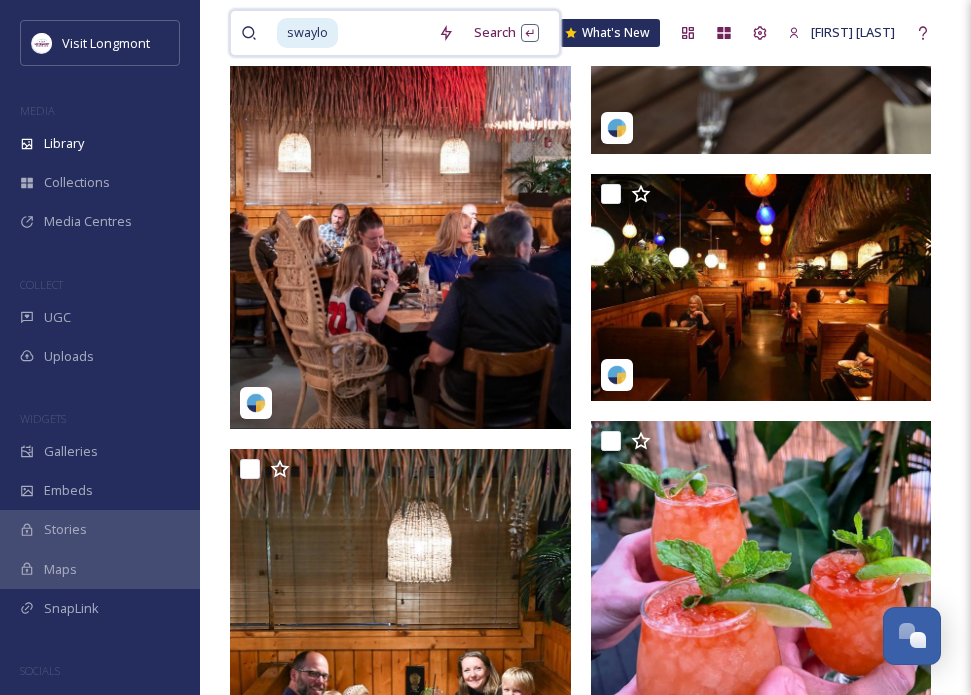 click at bounding box center (384, 33) 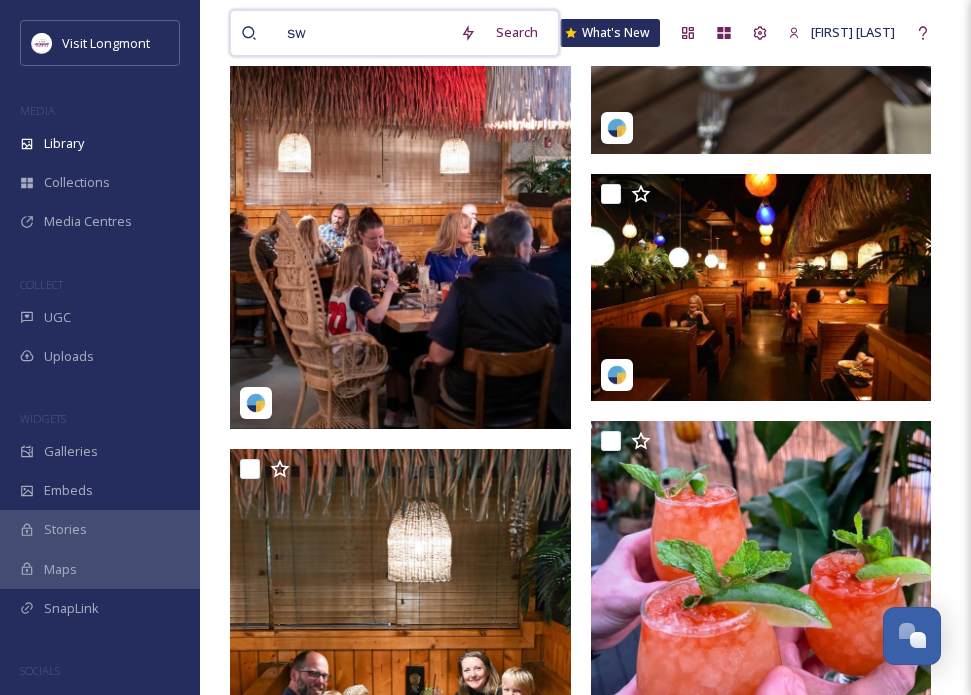 type on "s" 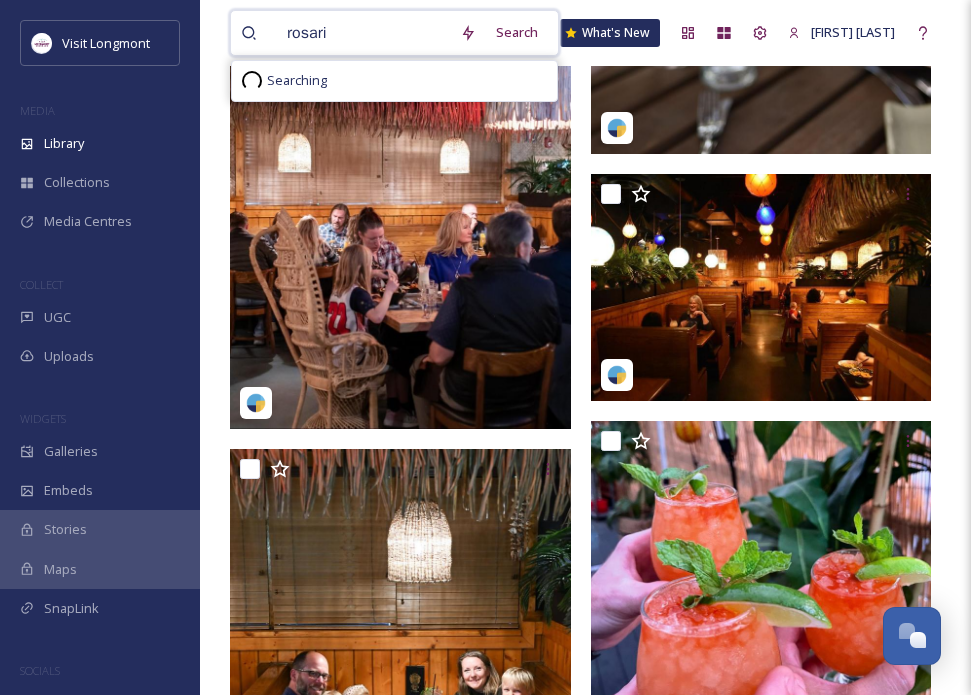 type on "rosario" 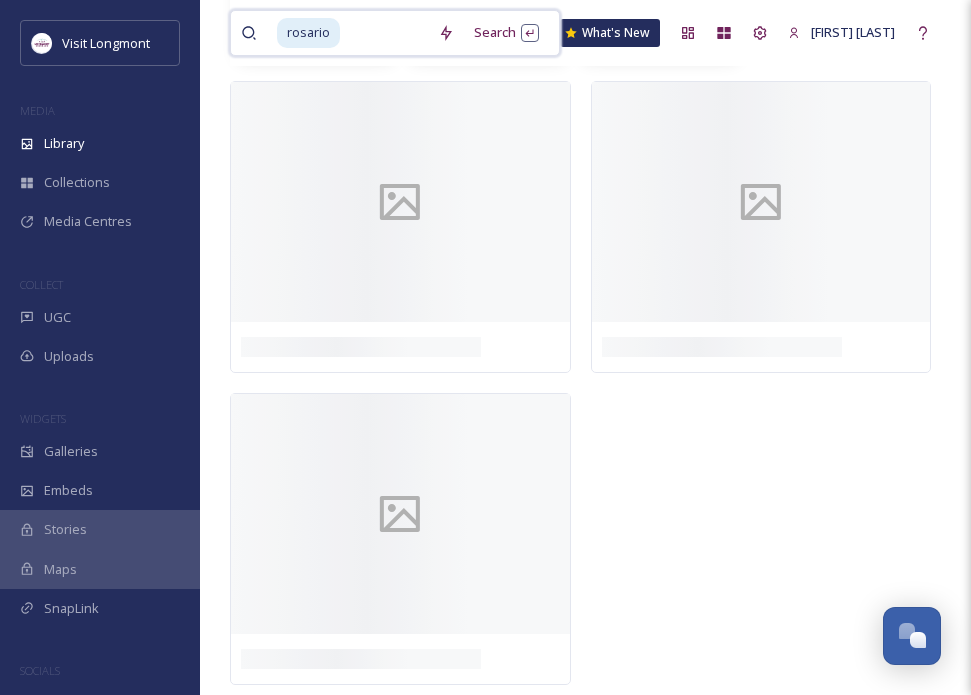 scroll, scrollTop: 0, scrollLeft: 0, axis: both 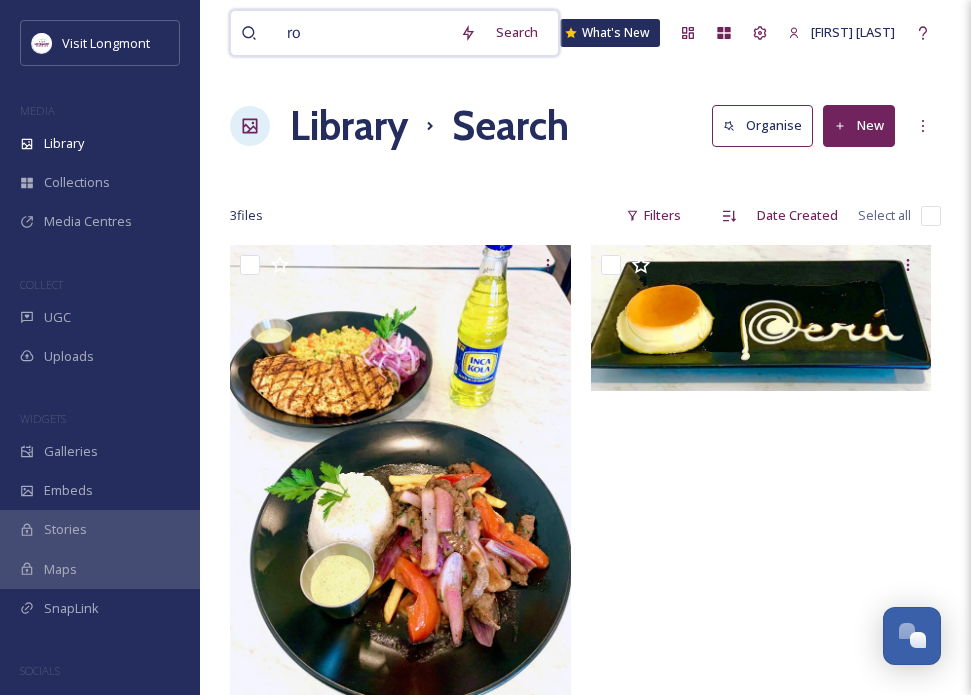 type on "r" 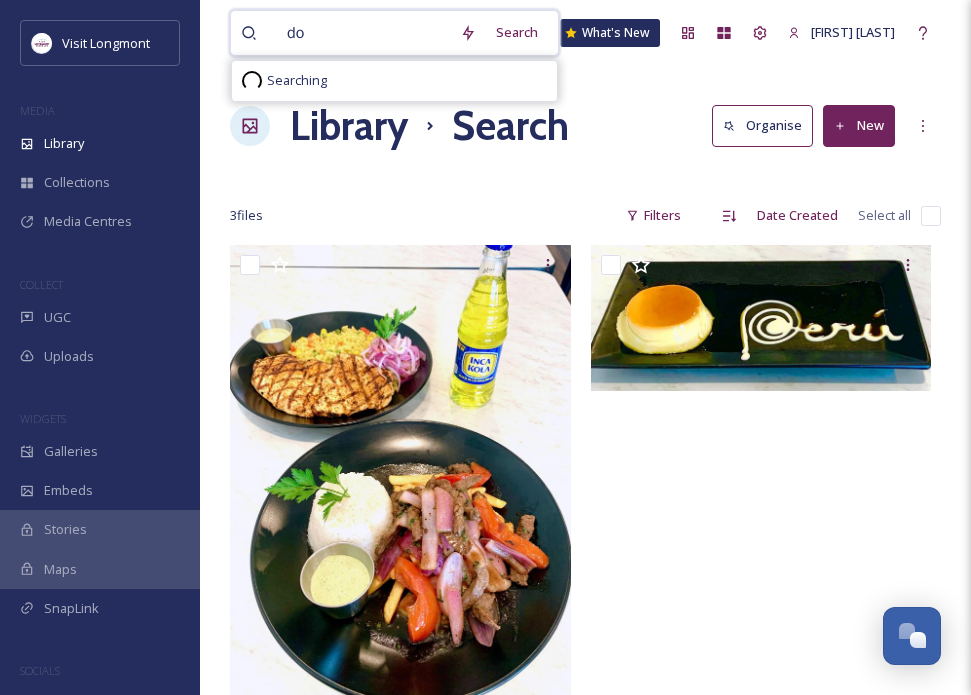 type on "dog" 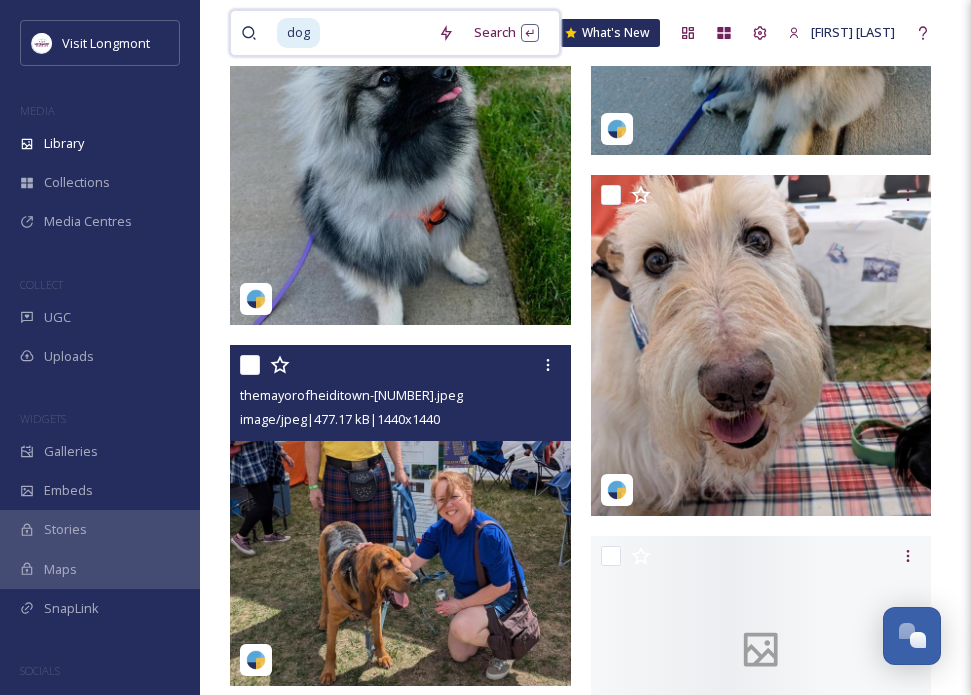 scroll, scrollTop: 1899, scrollLeft: 0, axis: vertical 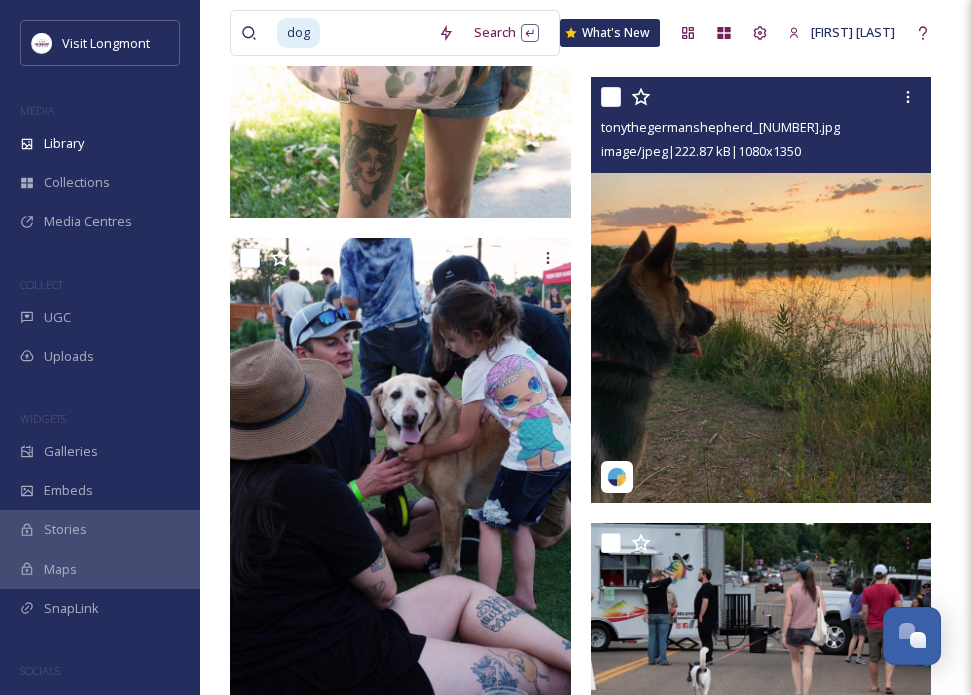 click at bounding box center (761, 290) 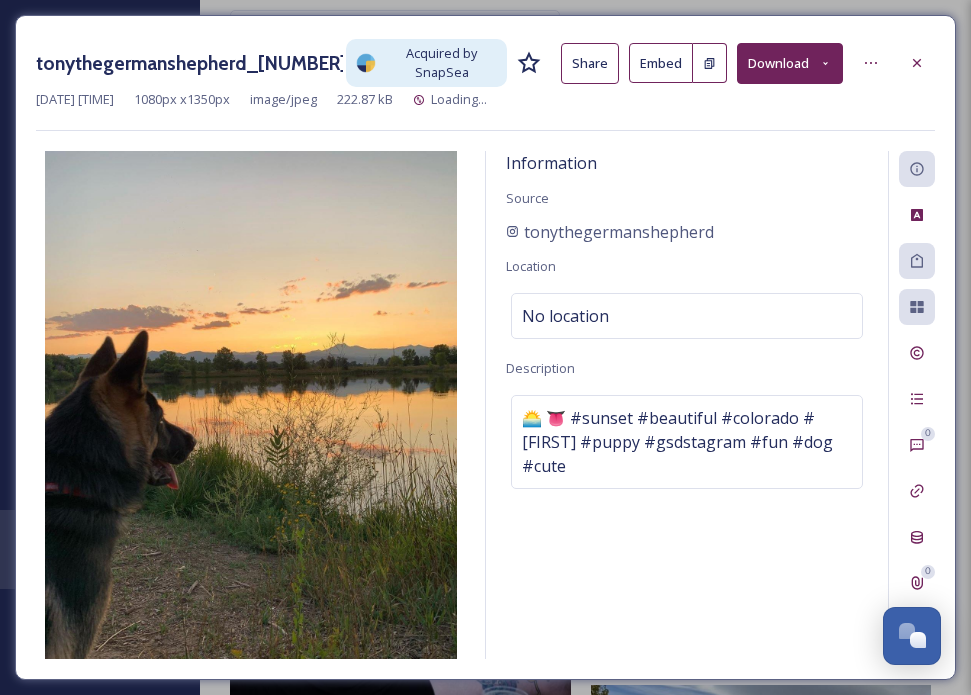 click on "Download" at bounding box center (790, 63) 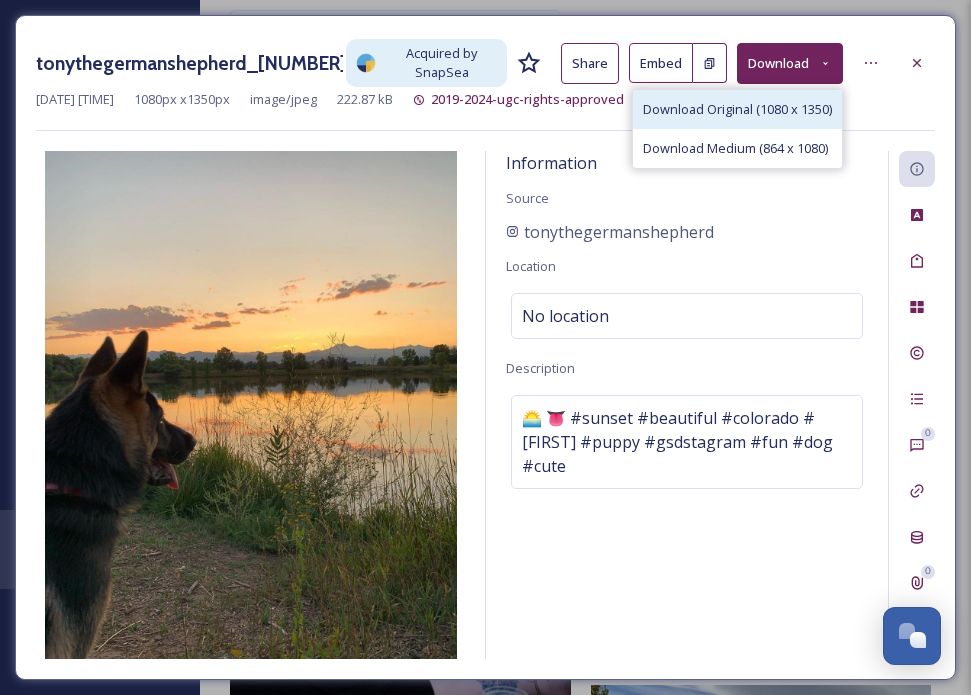 click on "Download Original (1080 x 1350)" at bounding box center [737, 109] 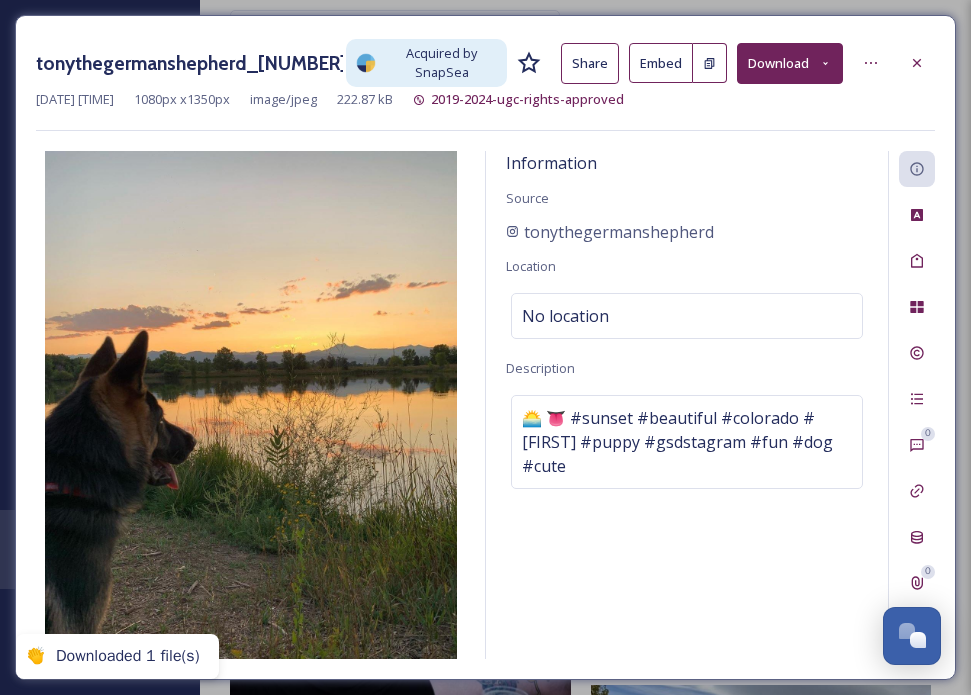 click on "Information Source [FIRST] Location No location Description 🌅 👅 #sunset #beautiful #colorado #[FIRST] #puppy #gsdstagram #fun #dog #cute" at bounding box center (687, 408) 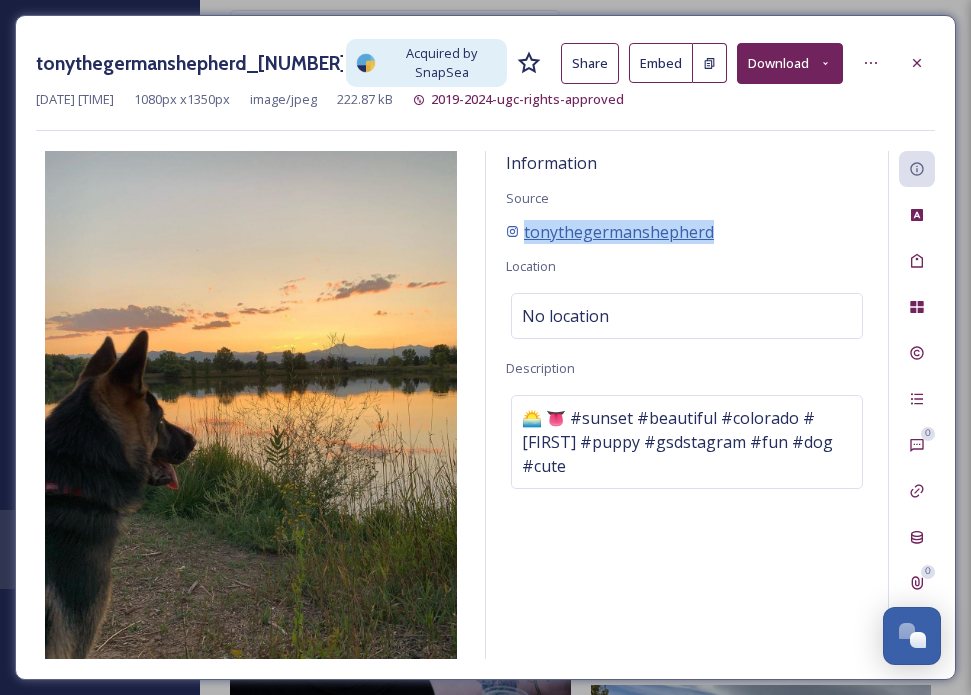 drag, startPoint x: 732, startPoint y: 226, endPoint x: 521, endPoint y: 238, distance: 211.34096 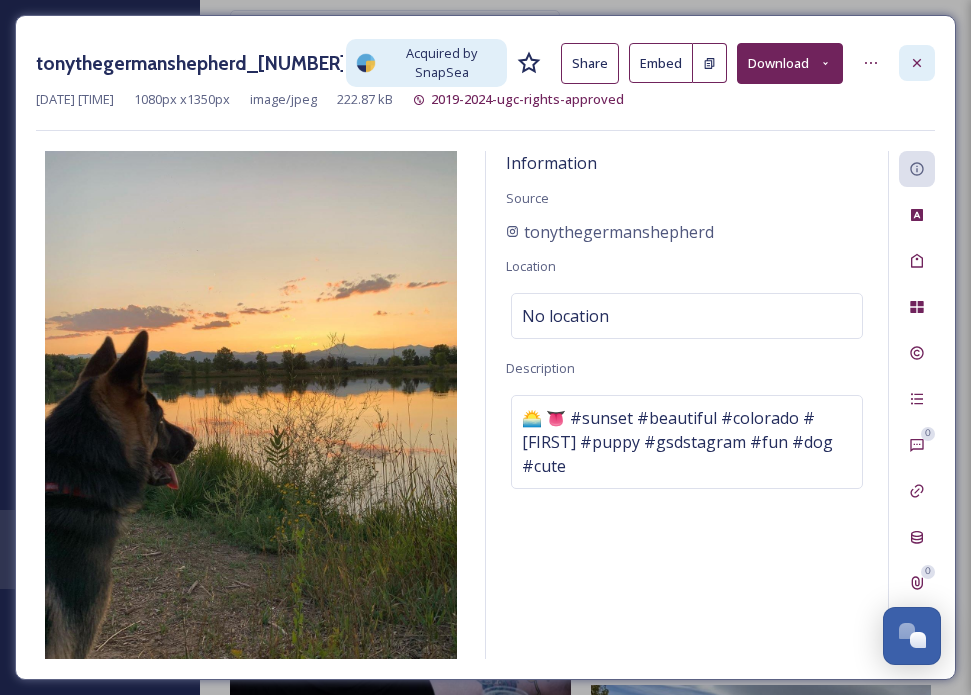 click at bounding box center [917, 63] 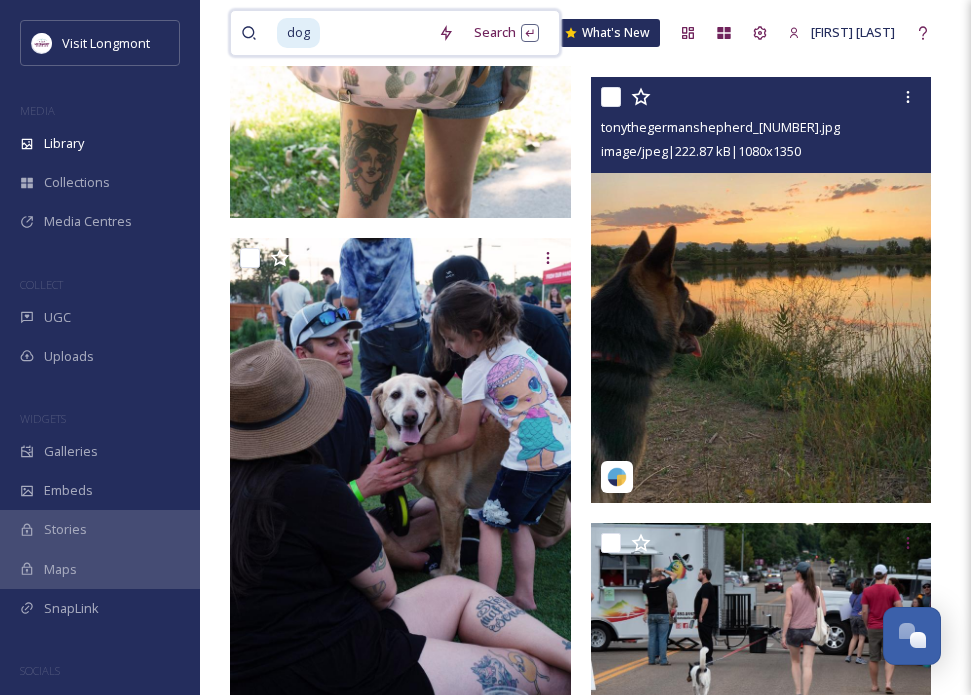 click at bounding box center [375, 33] 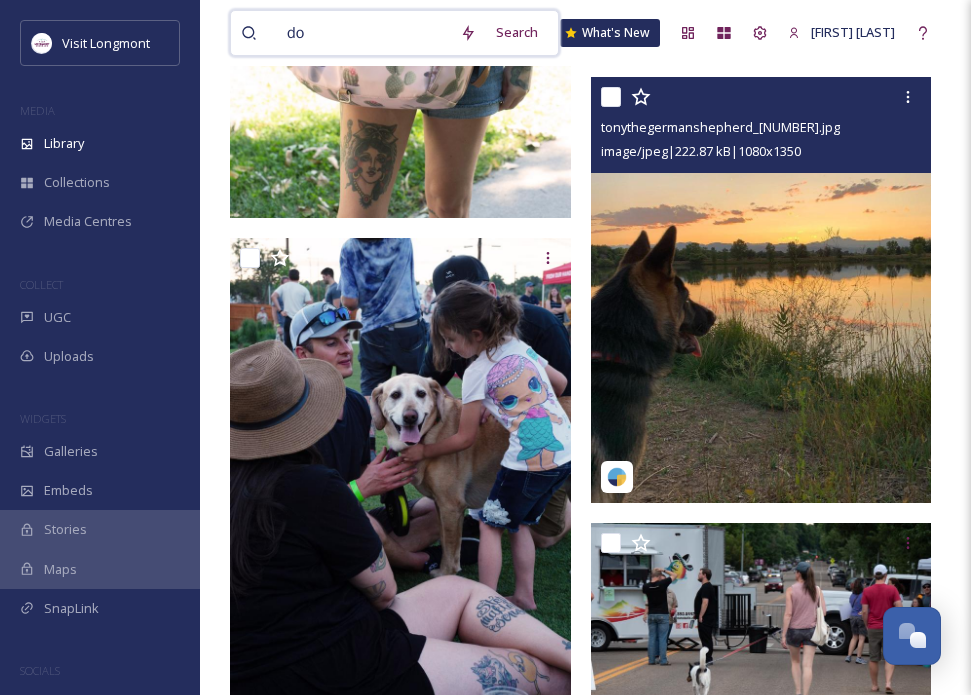type on "d" 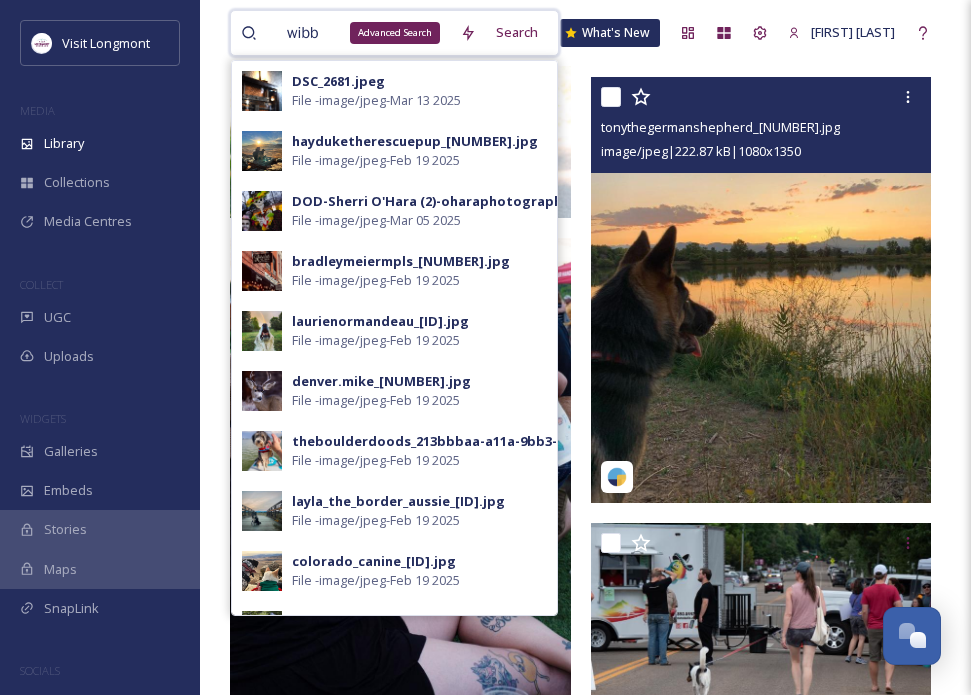 type on "wibby" 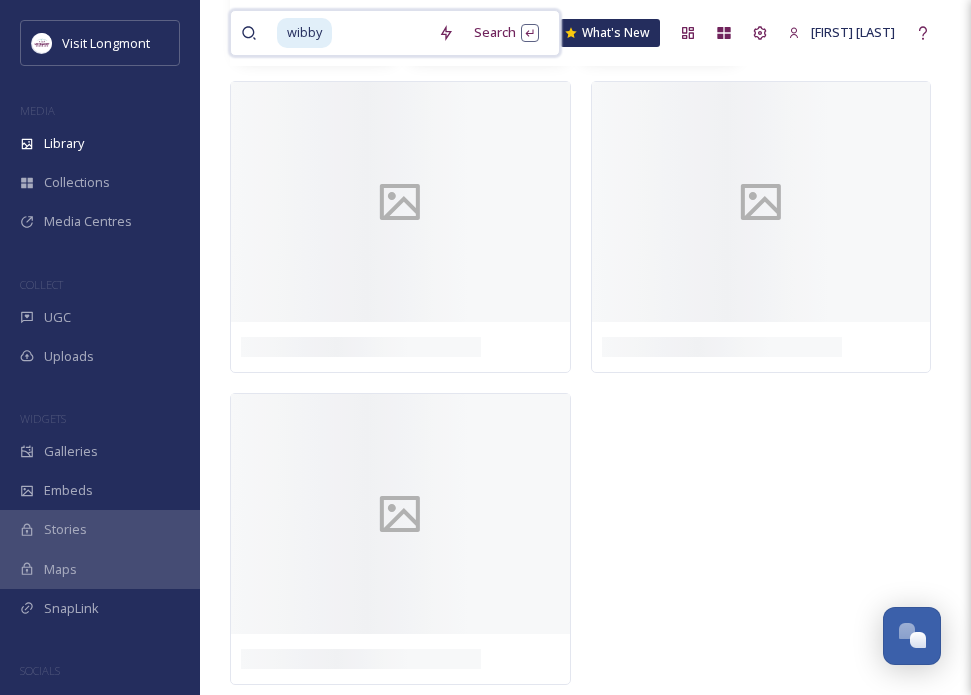 scroll, scrollTop: 0, scrollLeft: 0, axis: both 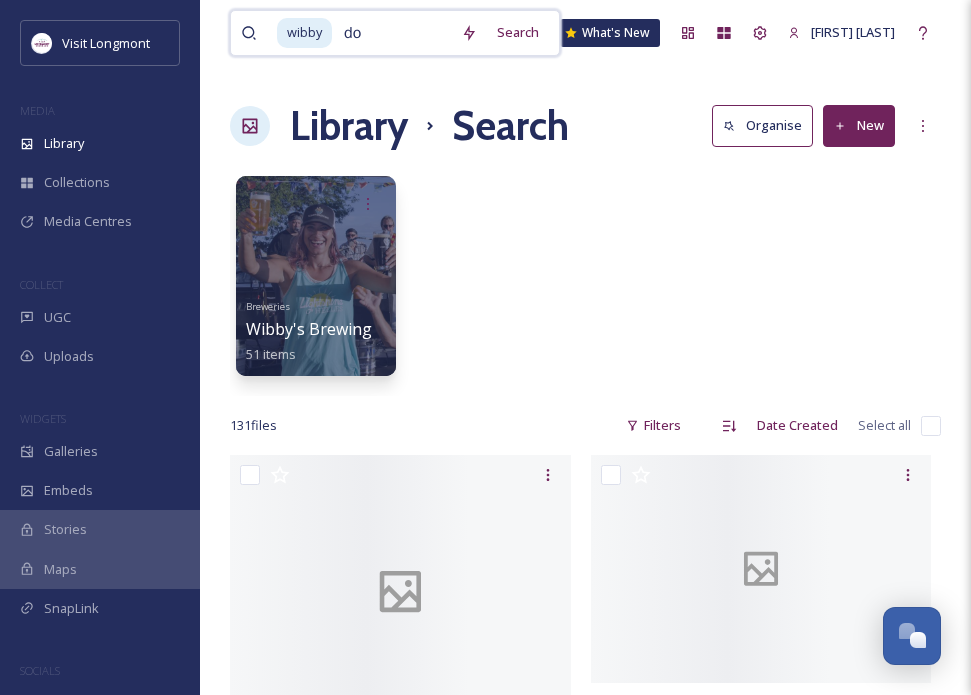 type on "dog" 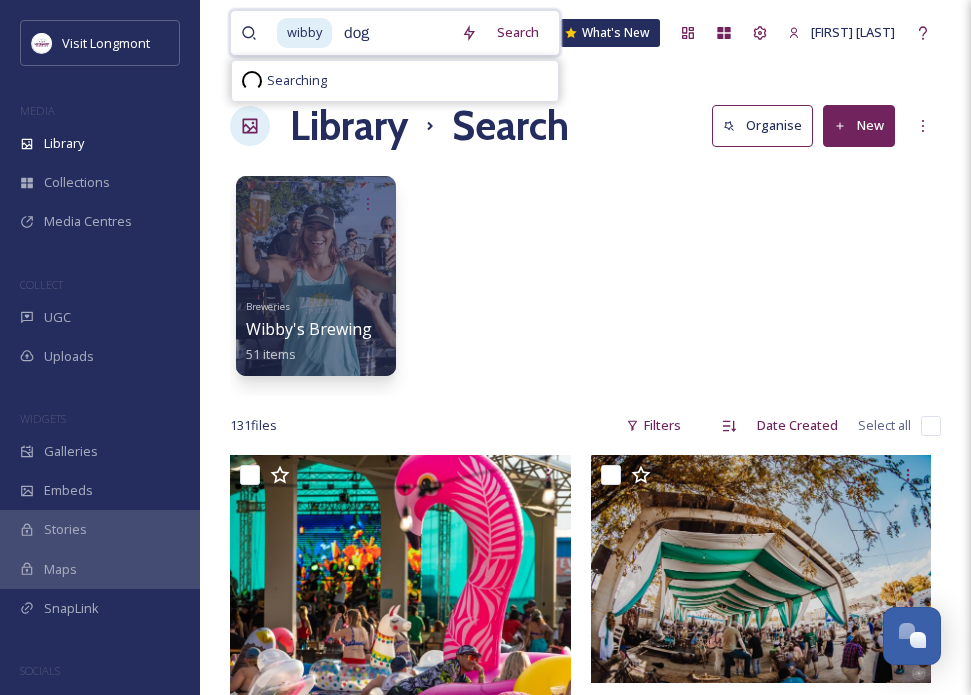 type 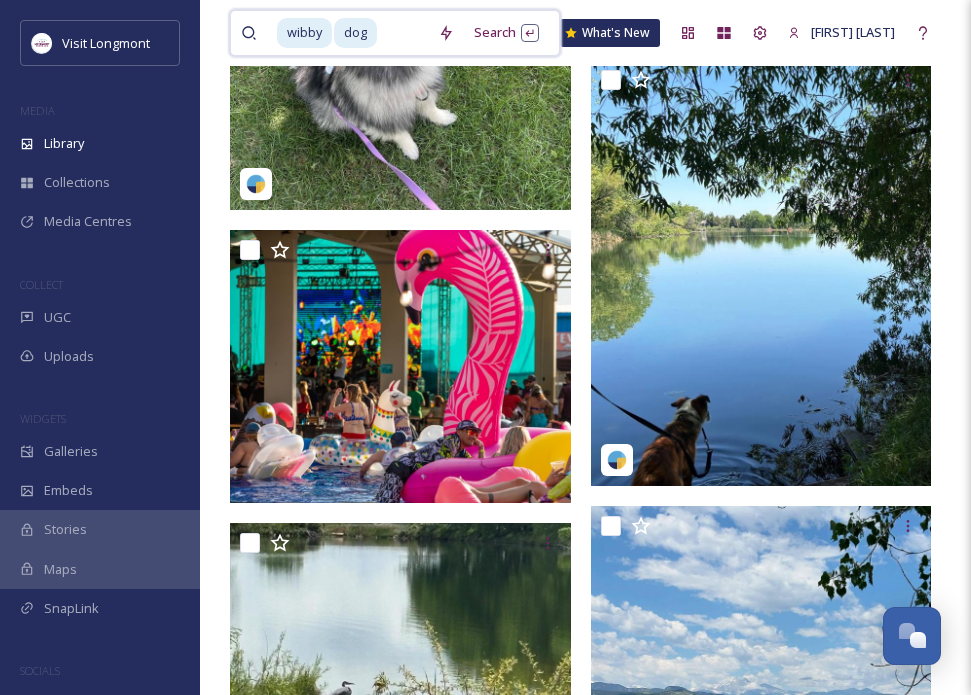 scroll, scrollTop: 725, scrollLeft: 0, axis: vertical 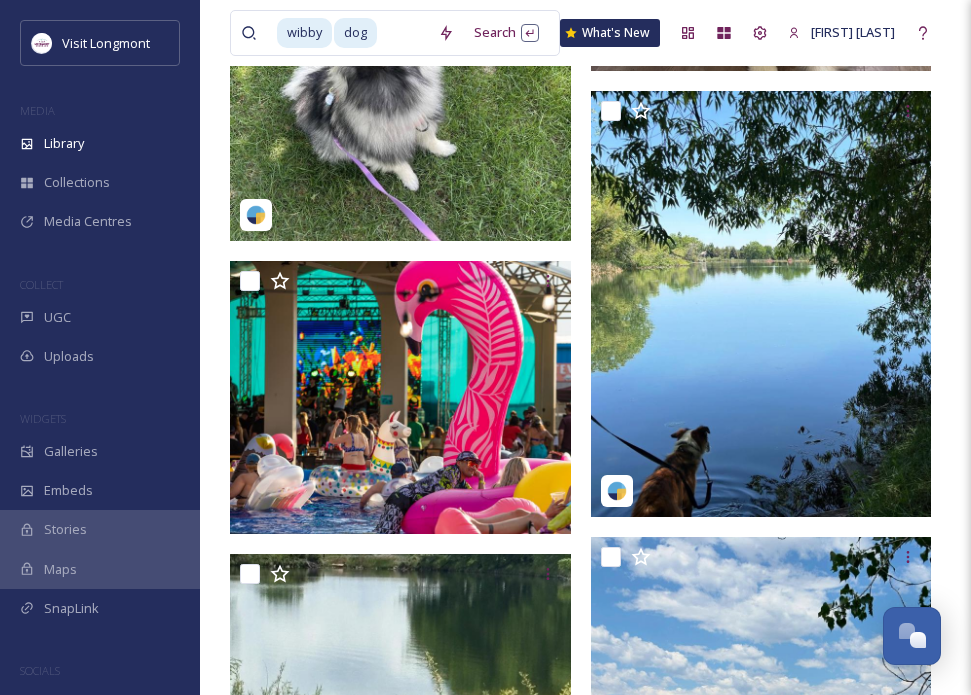 click at bounding box center (400, 28) 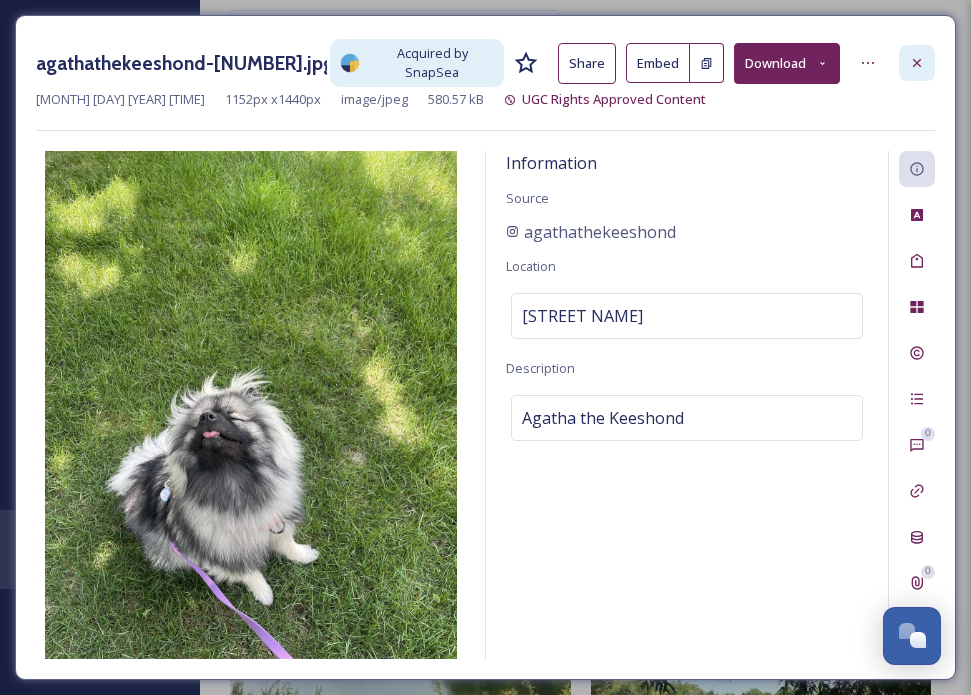 click 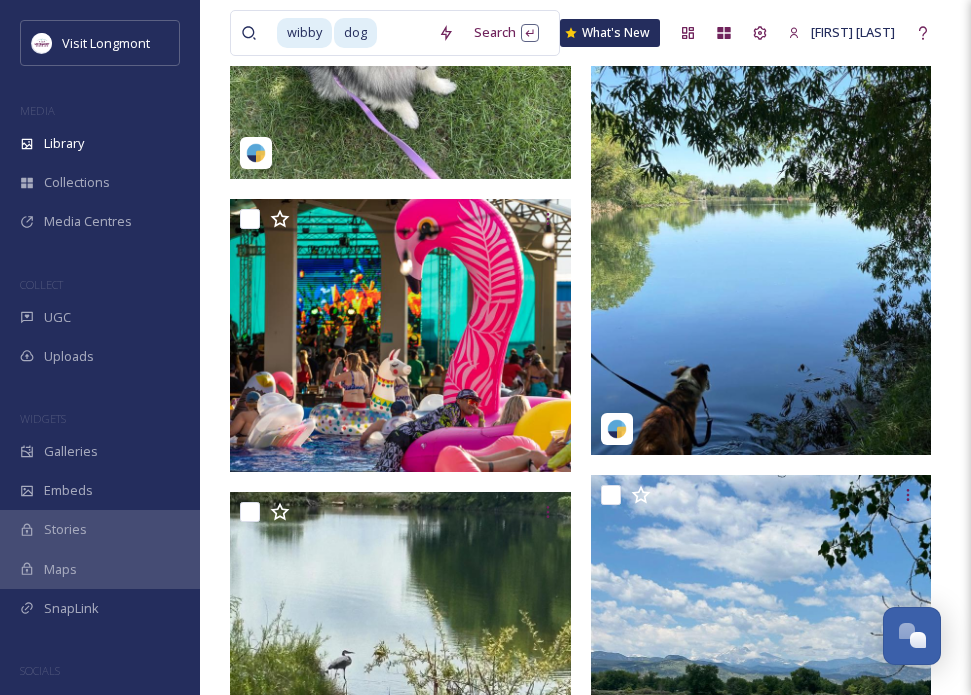 scroll, scrollTop: 248, scrollLeft: 0, axis: vertical 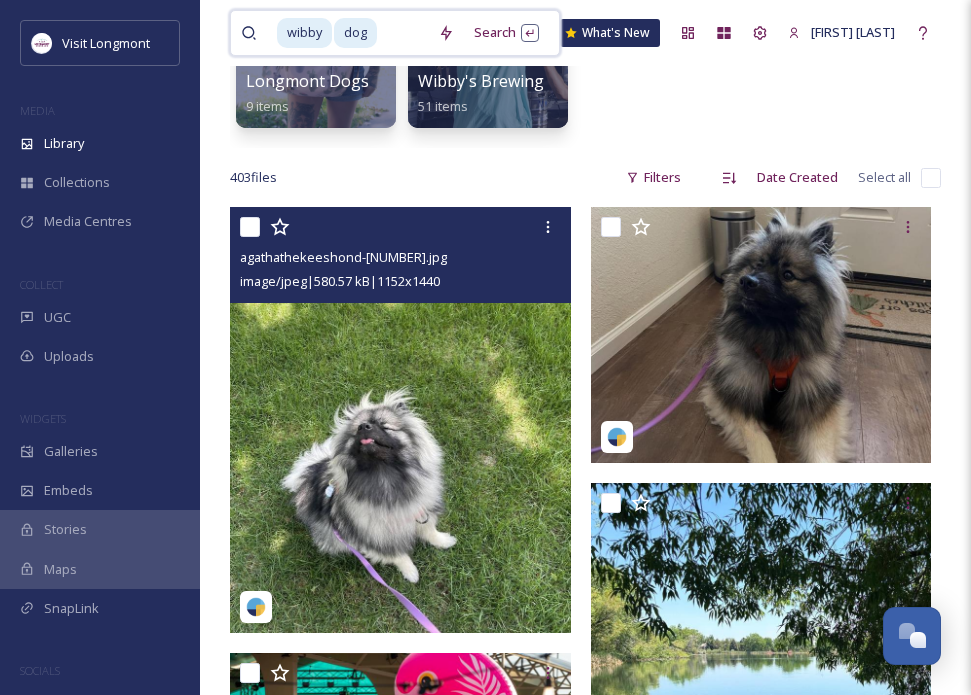 click on "wibby" at bounding box center (304, 32) 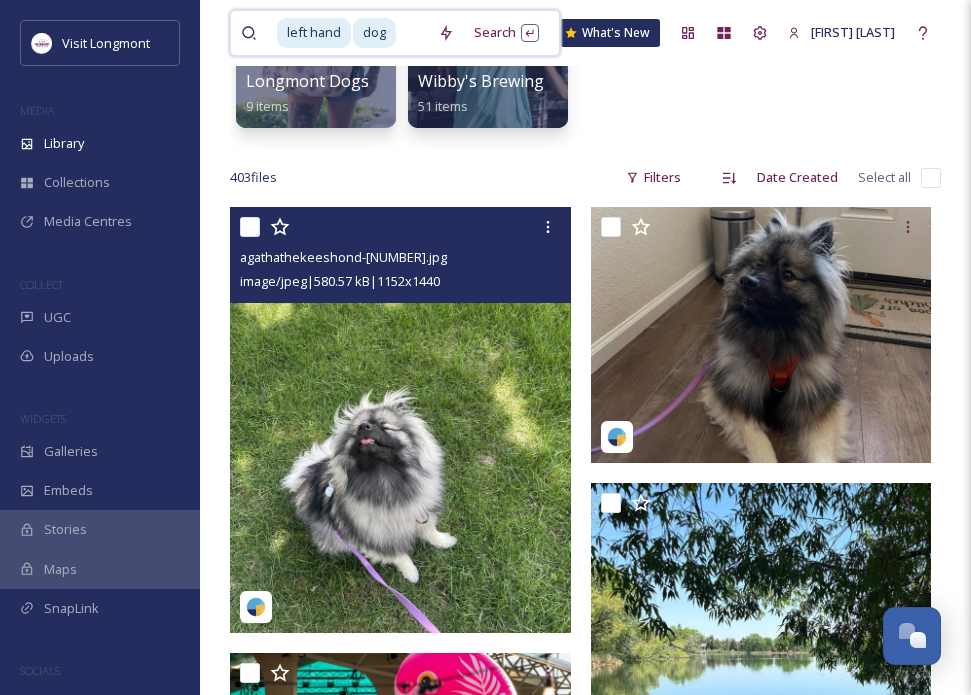scroll, scrollTop: 0, scrollLeft: 0, axis: both 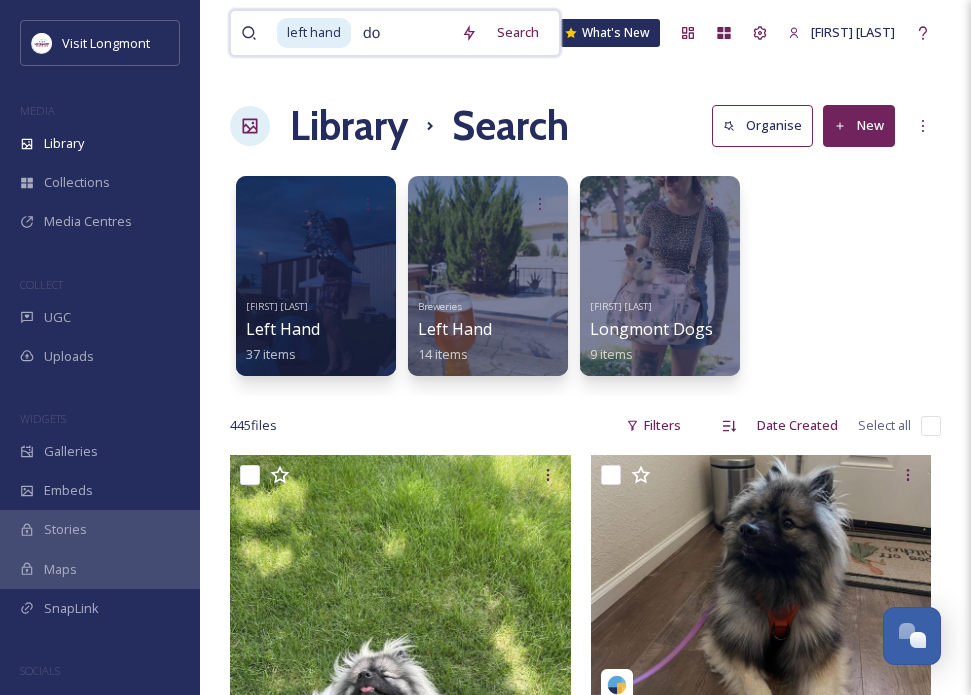type on "d" 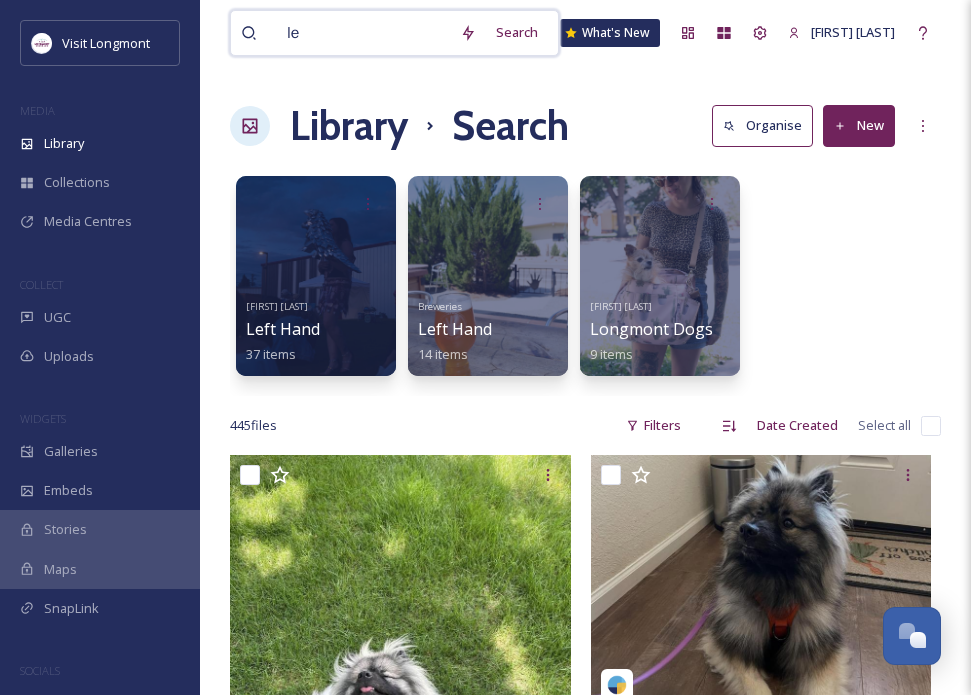 type on "l" 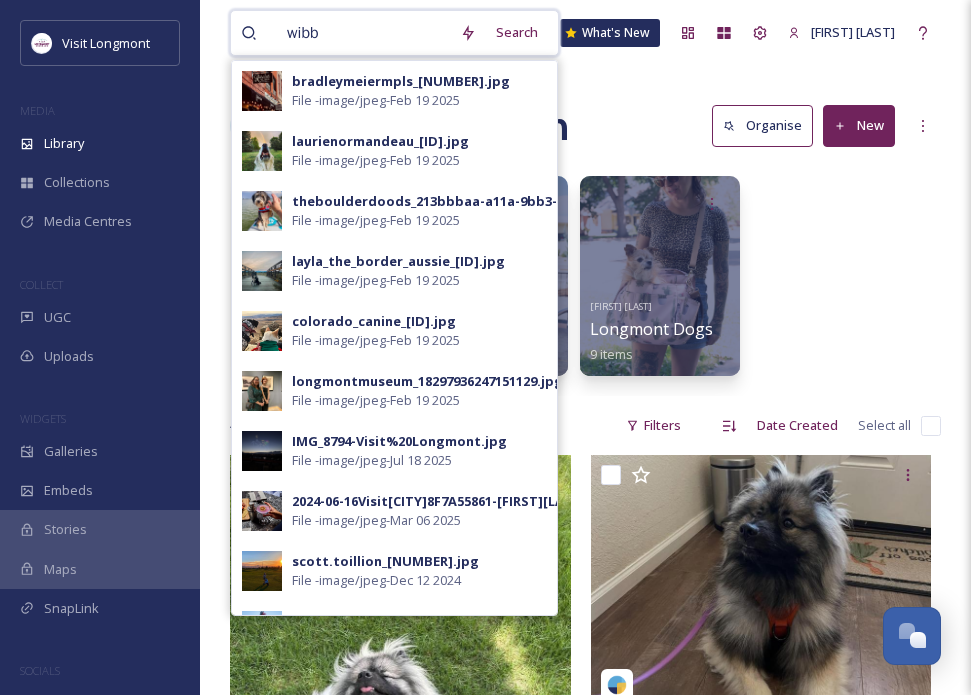 type on "wibby" 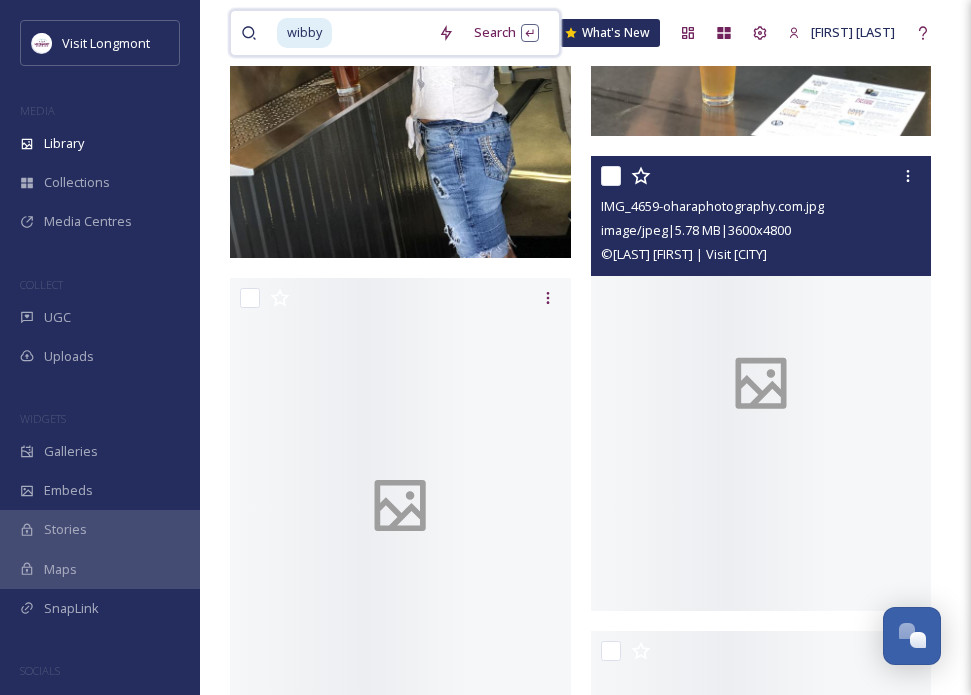 scroll, scrollTop: 2254, scrollLeft: 0, axis: vertical 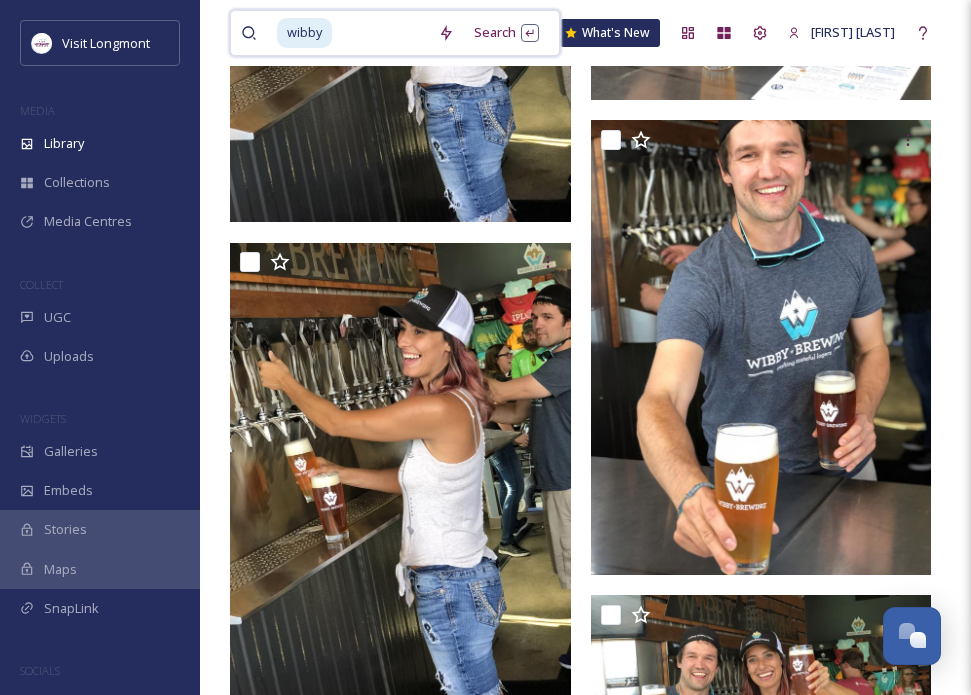 type on "\" 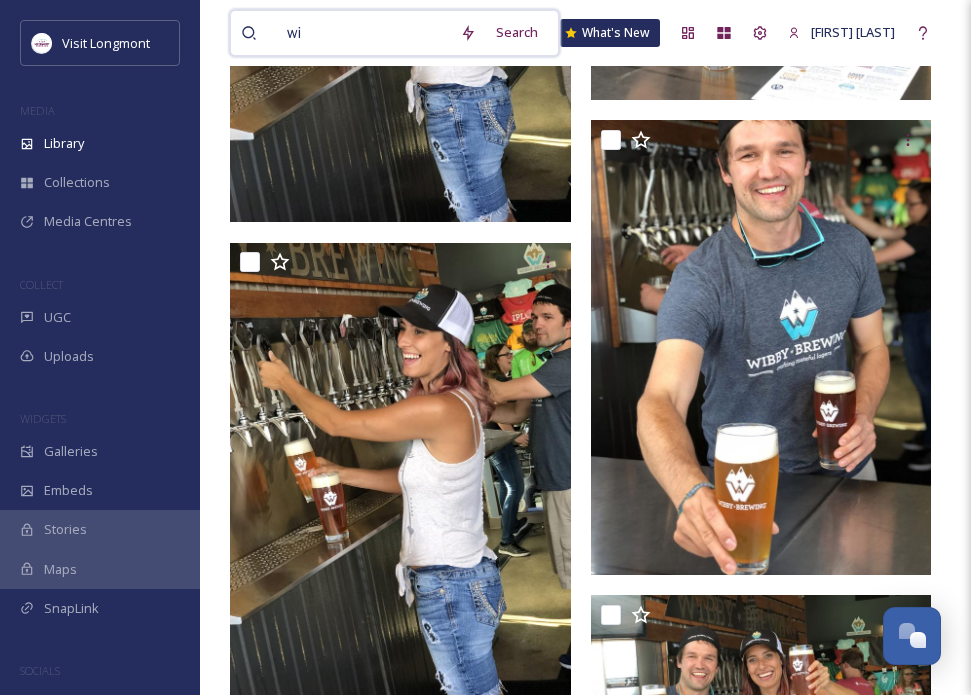 type on "w" 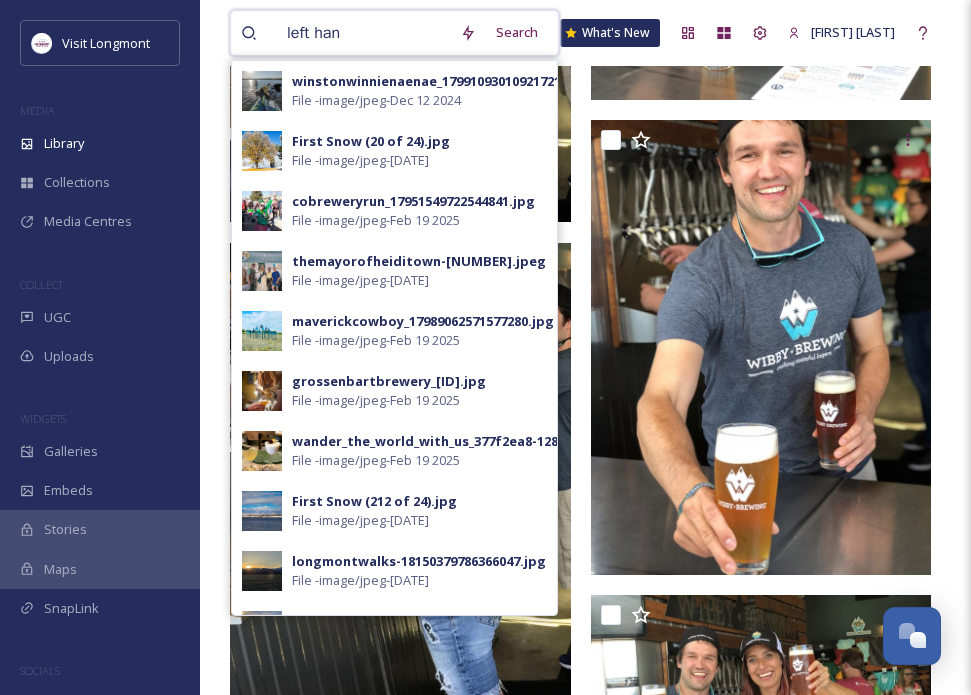 type on "left hand" 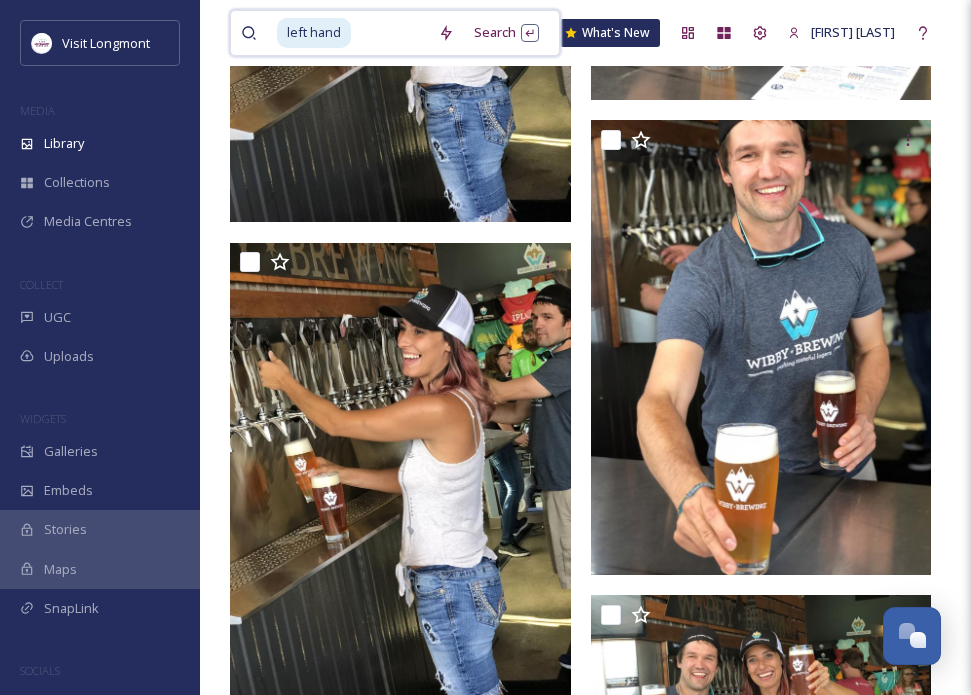 scroll, scrollTop: 0, scrollLeft: 0, axis: both 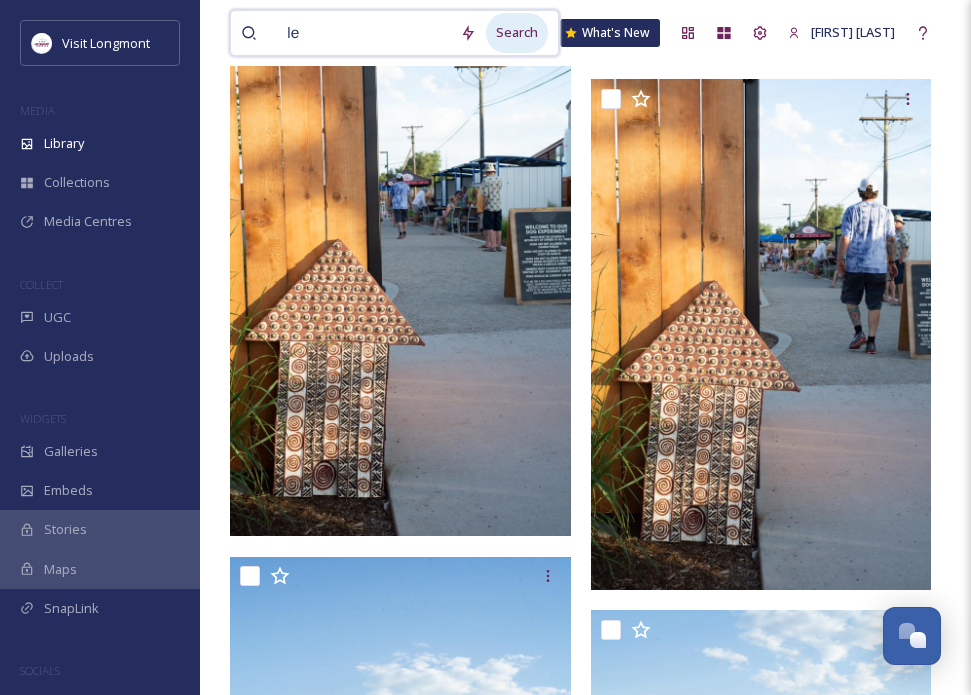 type on "l" 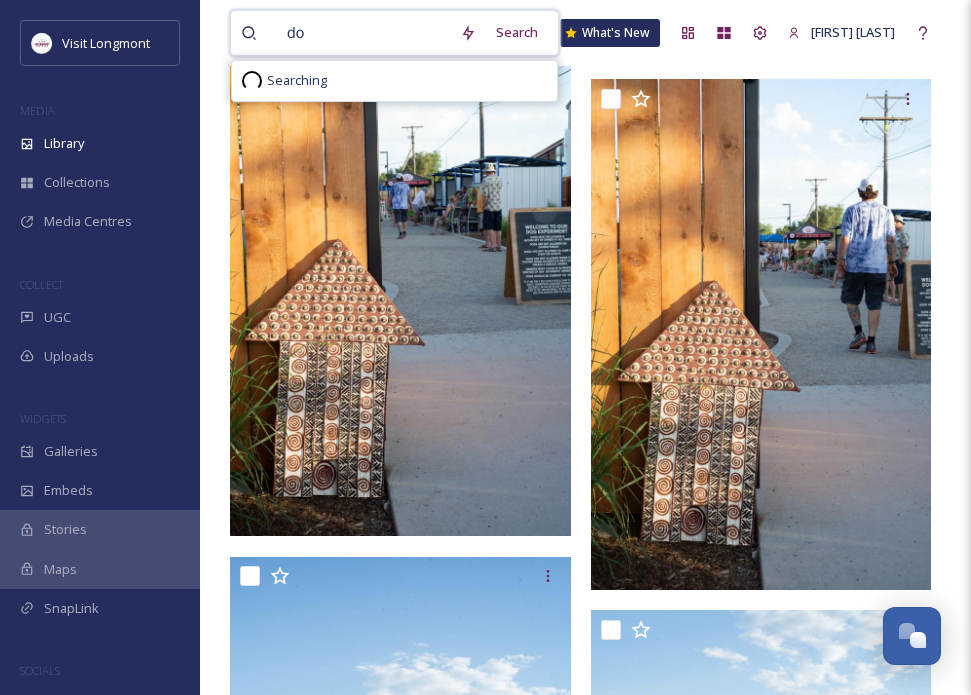 type on "dog" 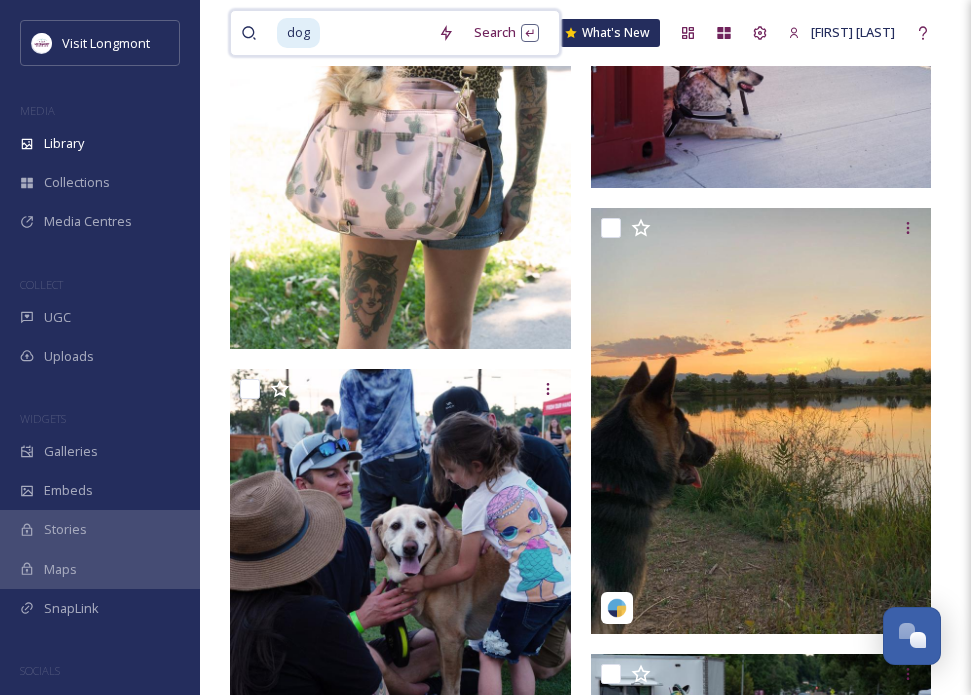 scroll, scrollTop: 5943, scrollLeft: 0, axis: vertical 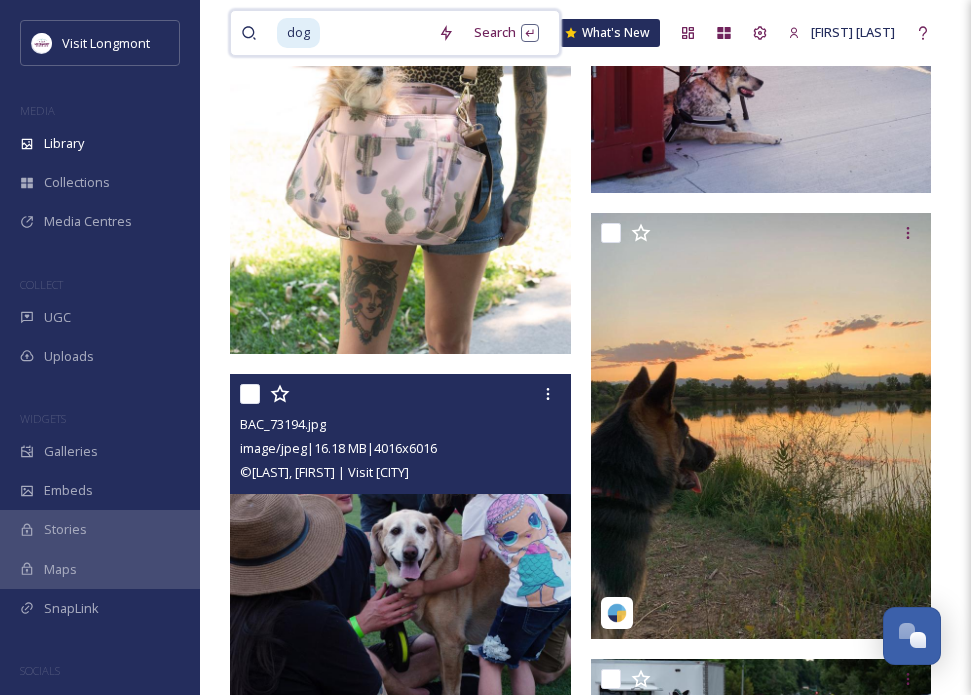 type 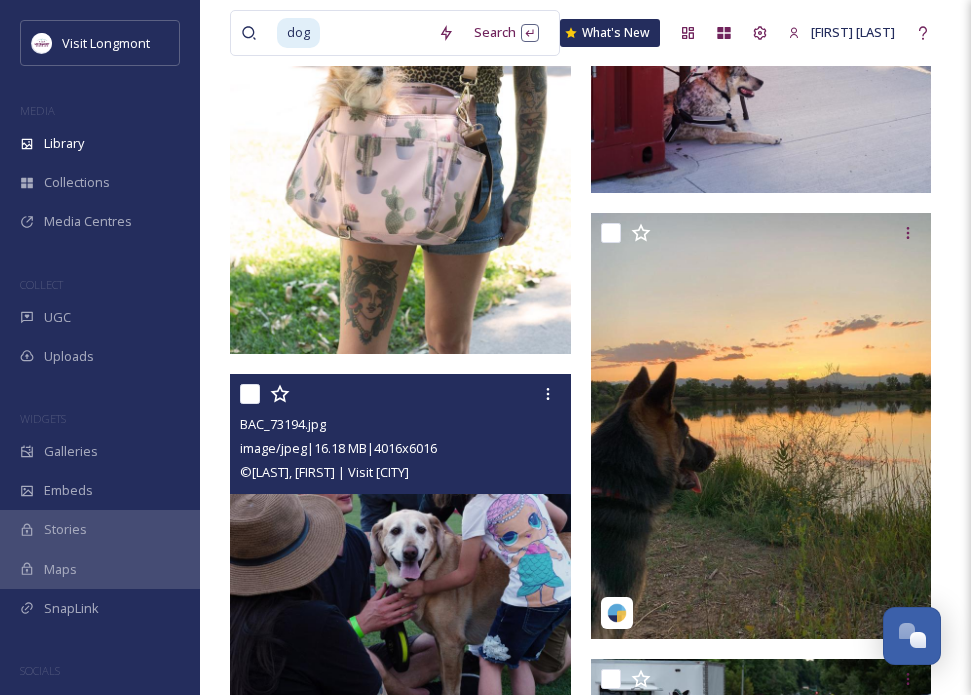 click at bounding box center [400, 629] 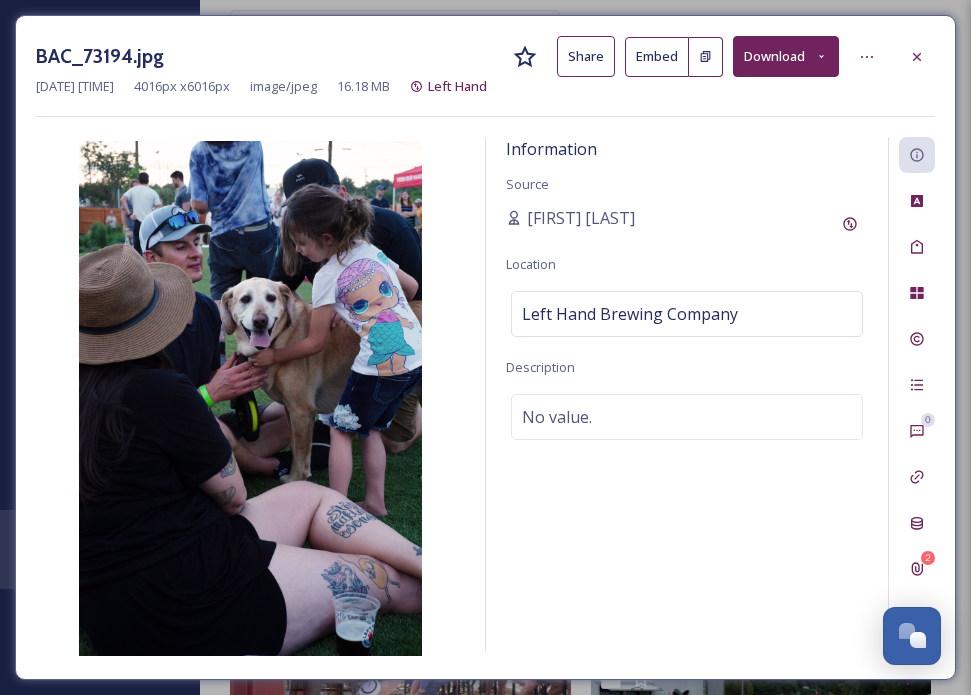 click on "Download" at bounding box center (786, 56) 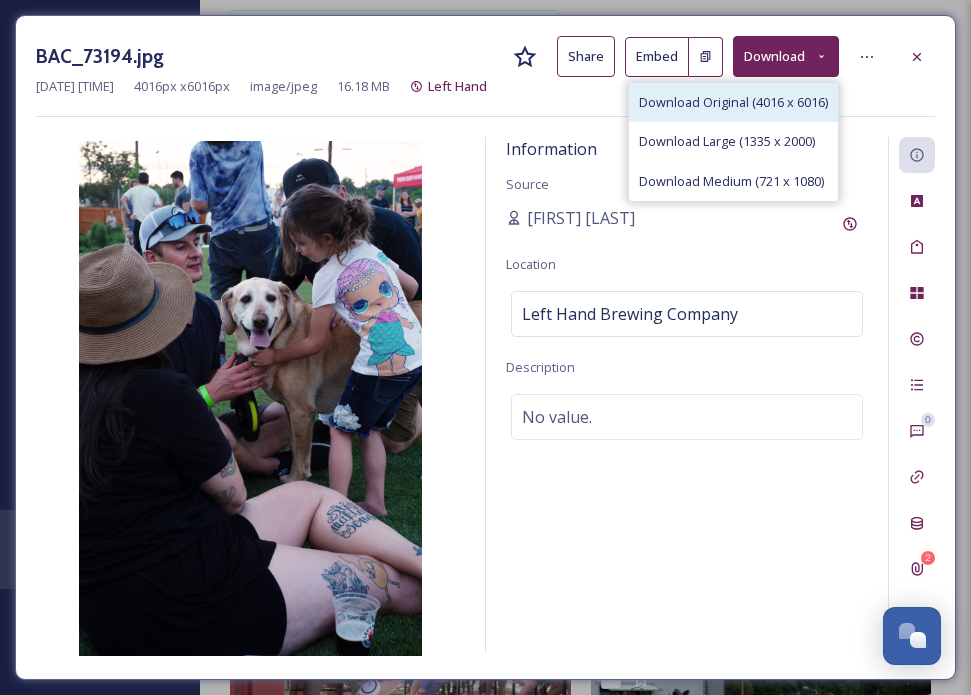 click on "Download Original (4016 x 6016)" at bounding box center (733, 102) 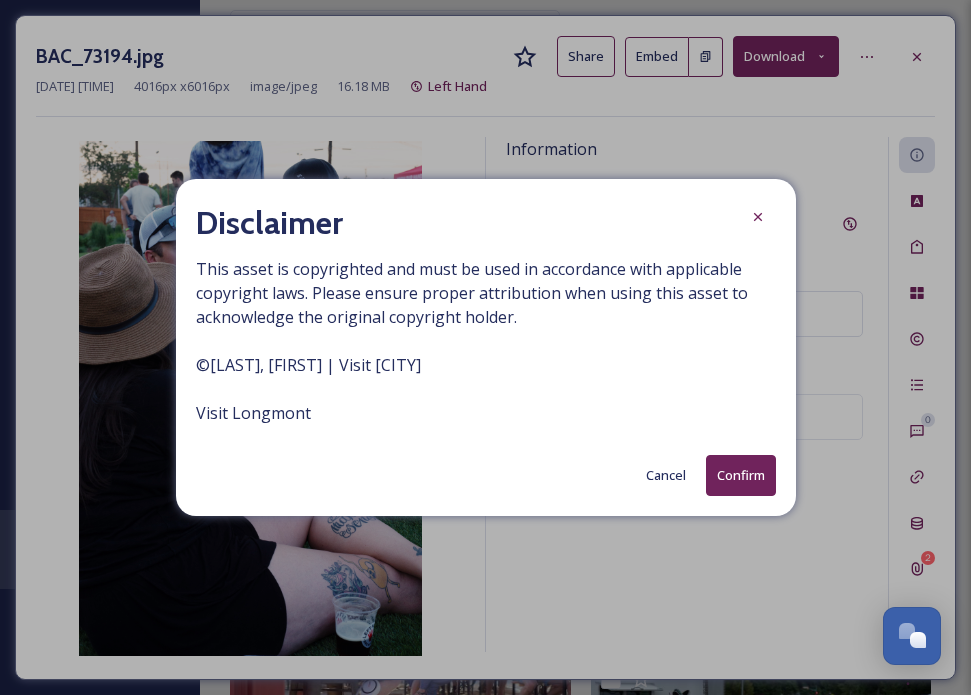 click on "Confirm" at bounding box center (741, 475) 